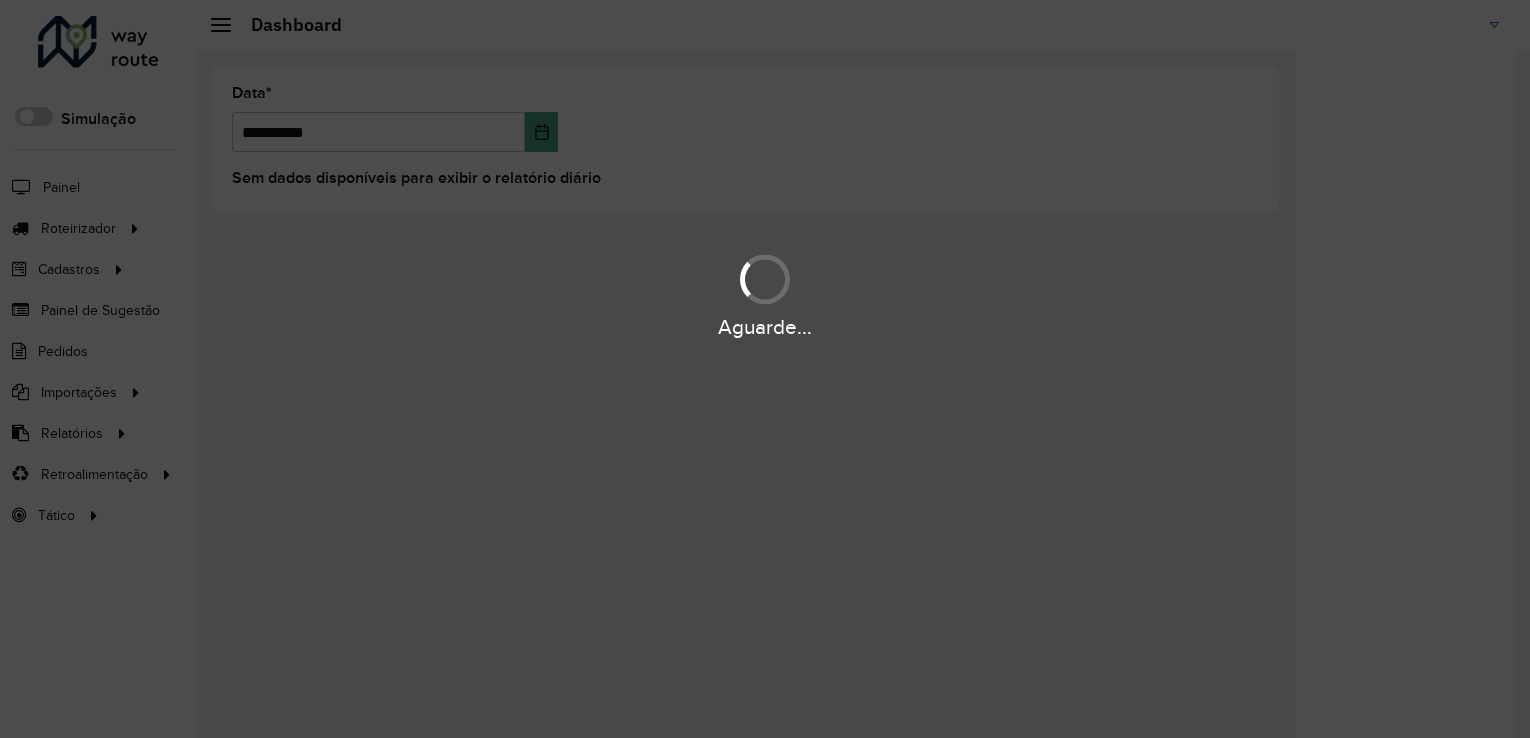 scroll, scrollTop: 0, scrollLeft: 0, axis: both 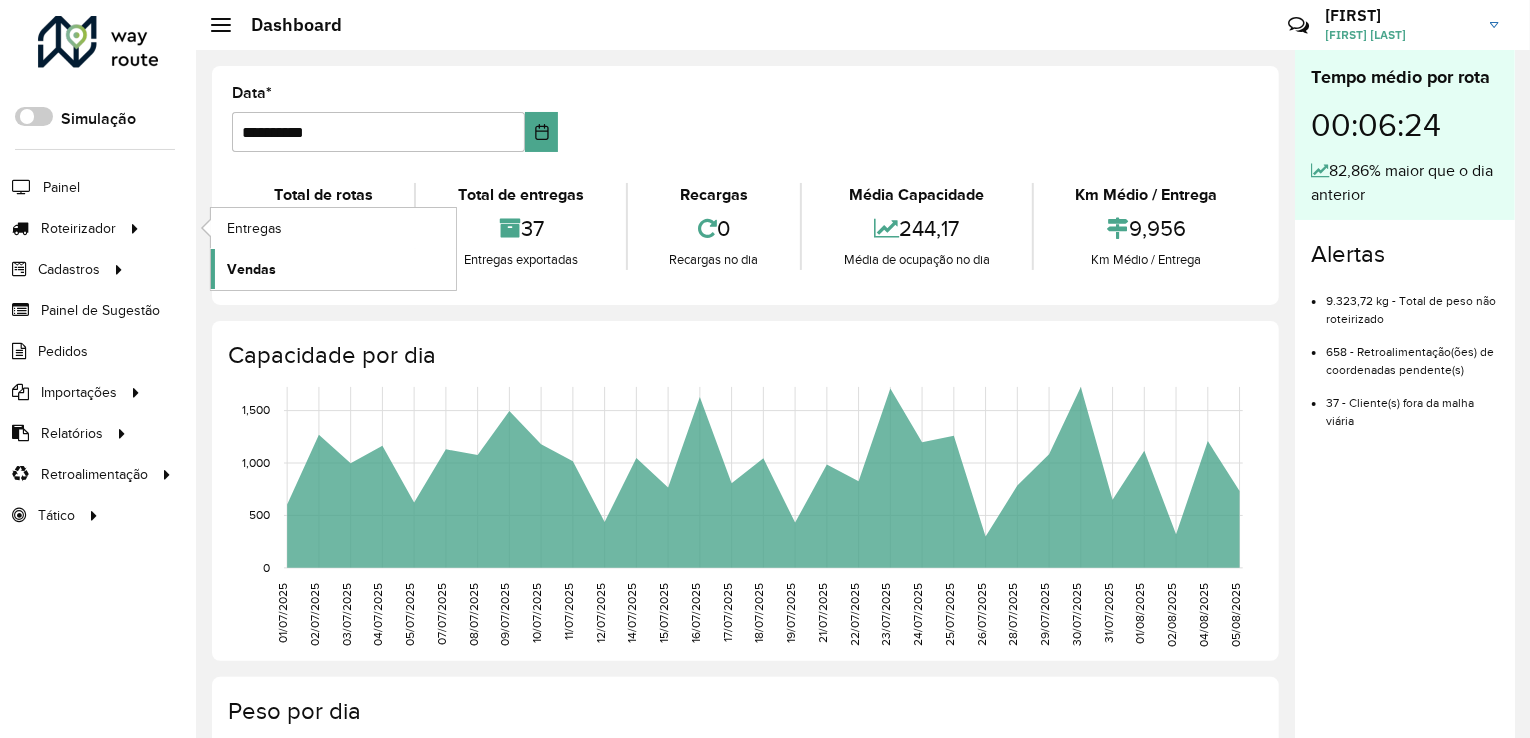click on "Vendas" 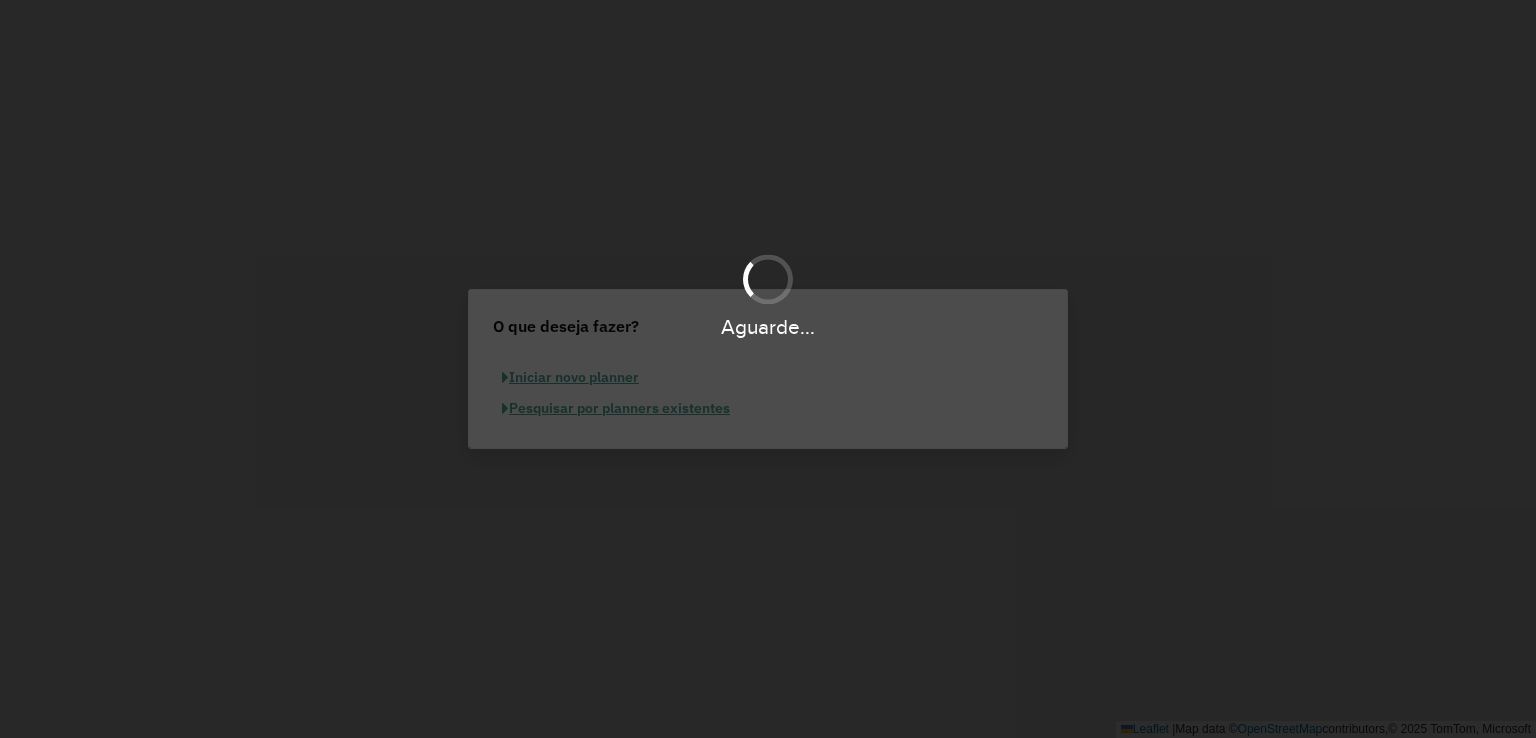 scroll, scrollTop: 0, scrollLeft: 0, axis: both 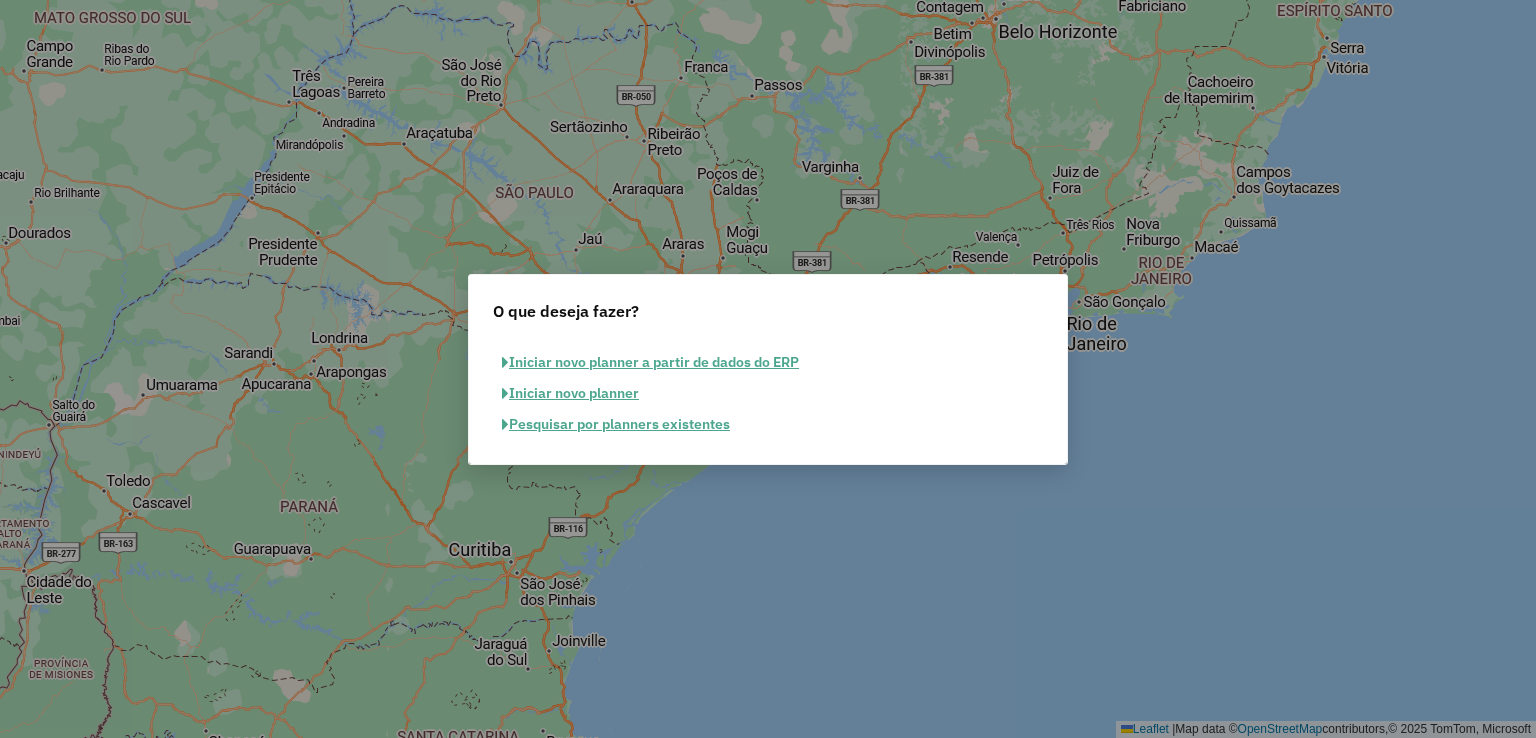 click on "Pesquisar por planners existentes" 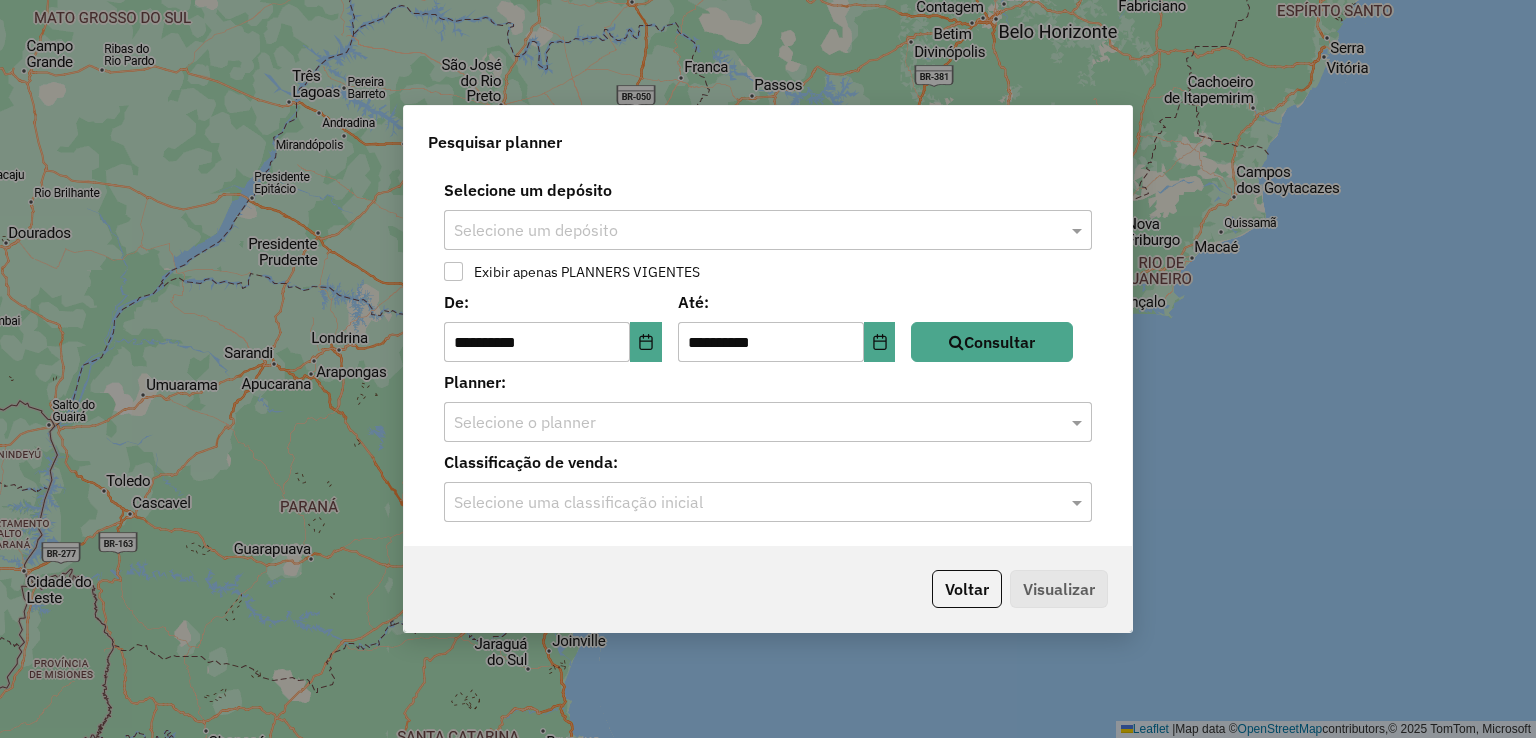 click on "Selecione um depósito" 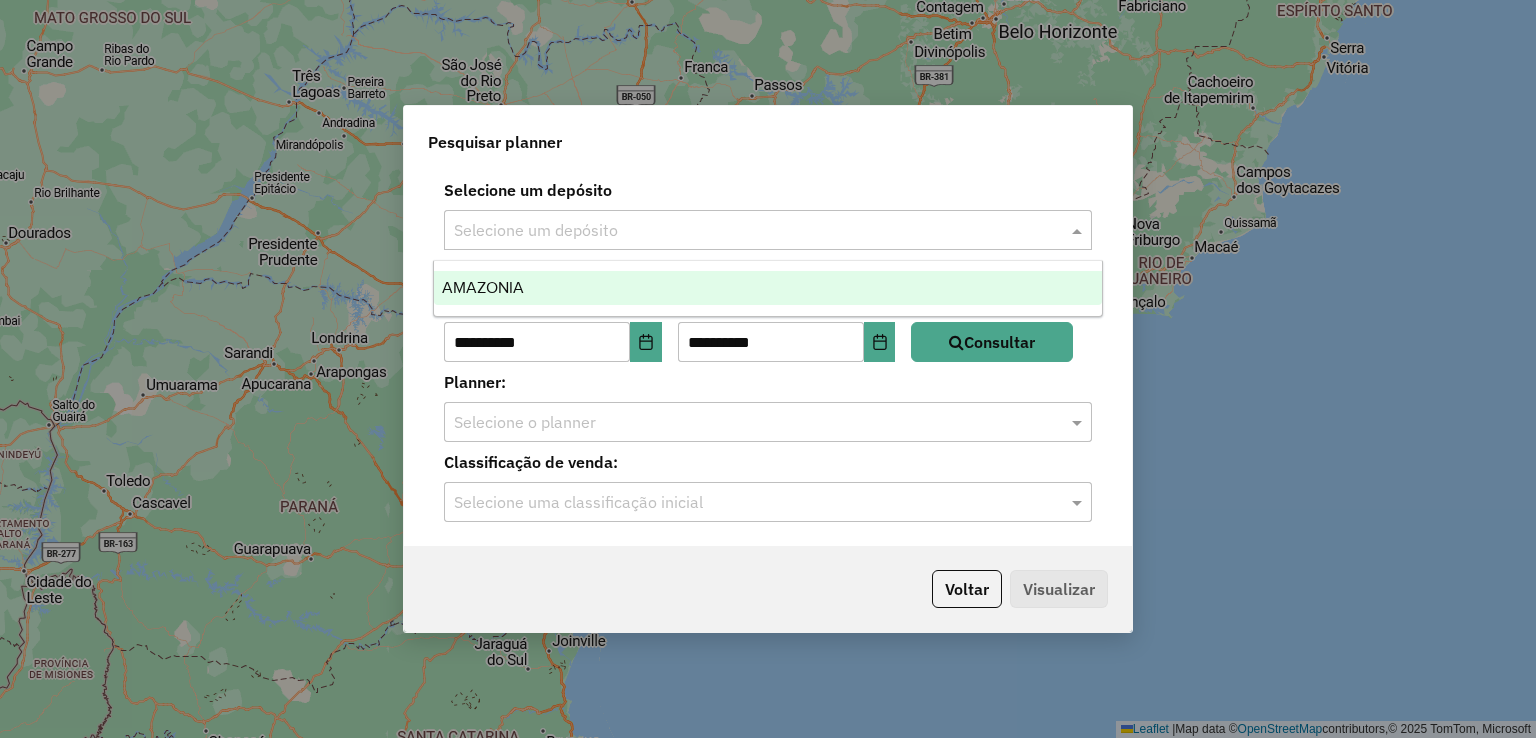 click on "AMAZONIA" at bounding box center (768, 288) 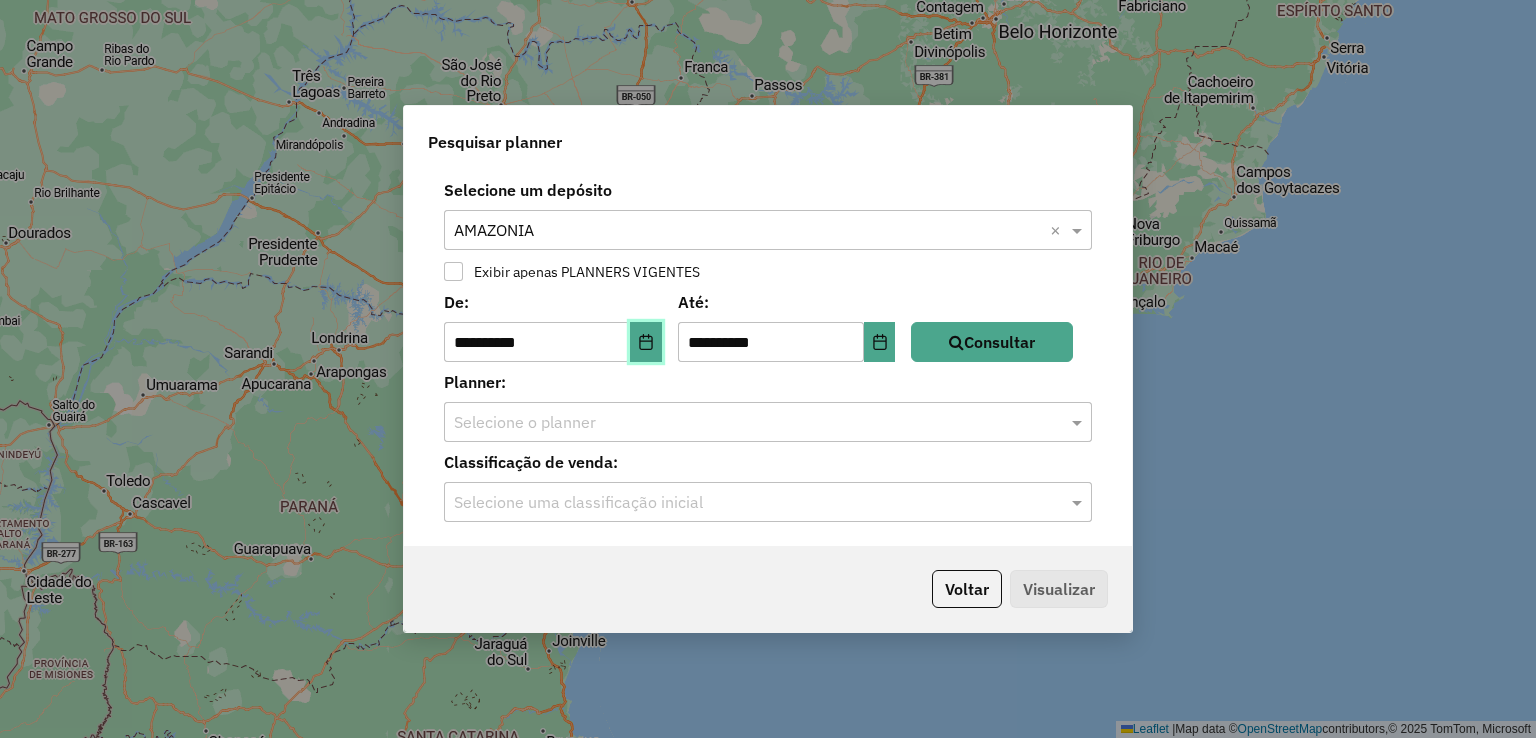 click 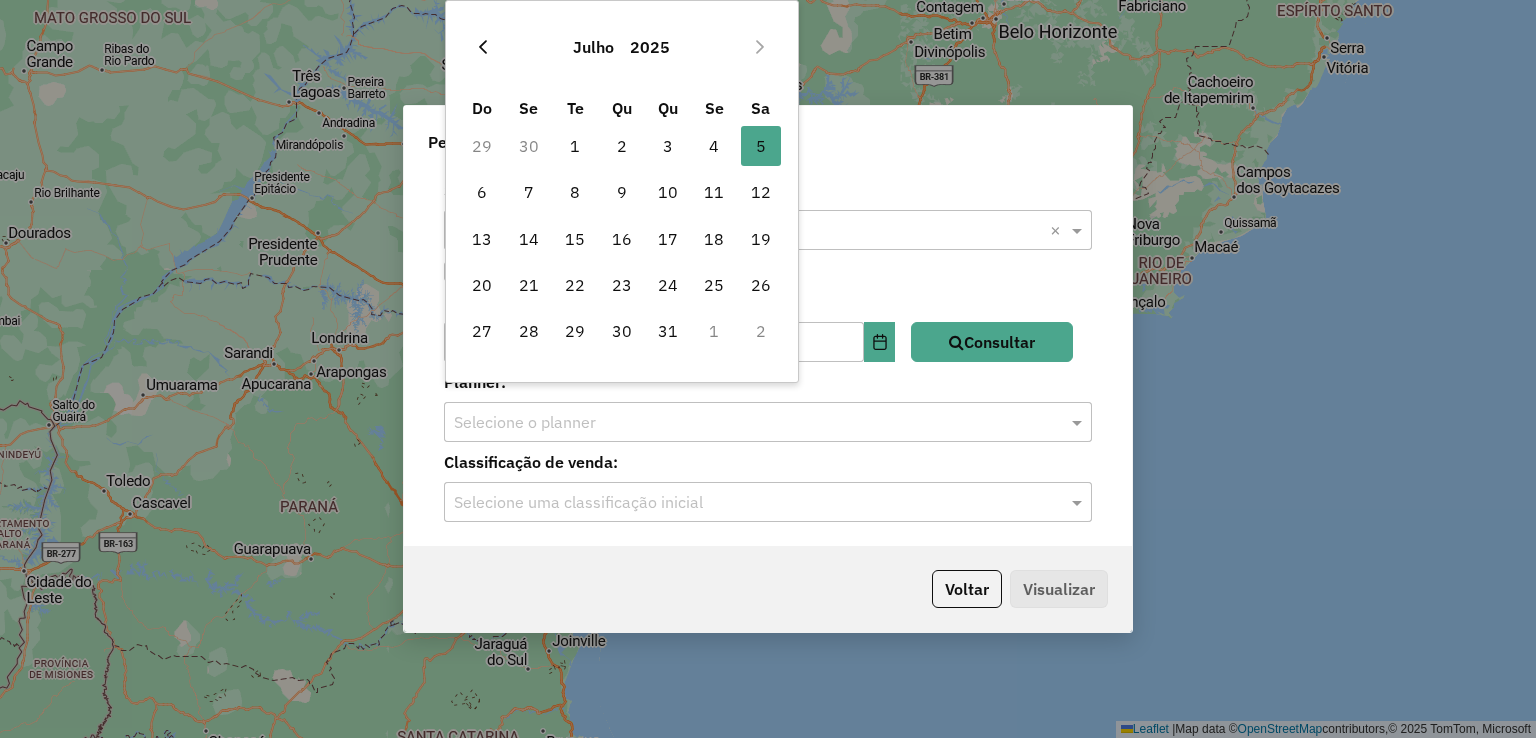 click 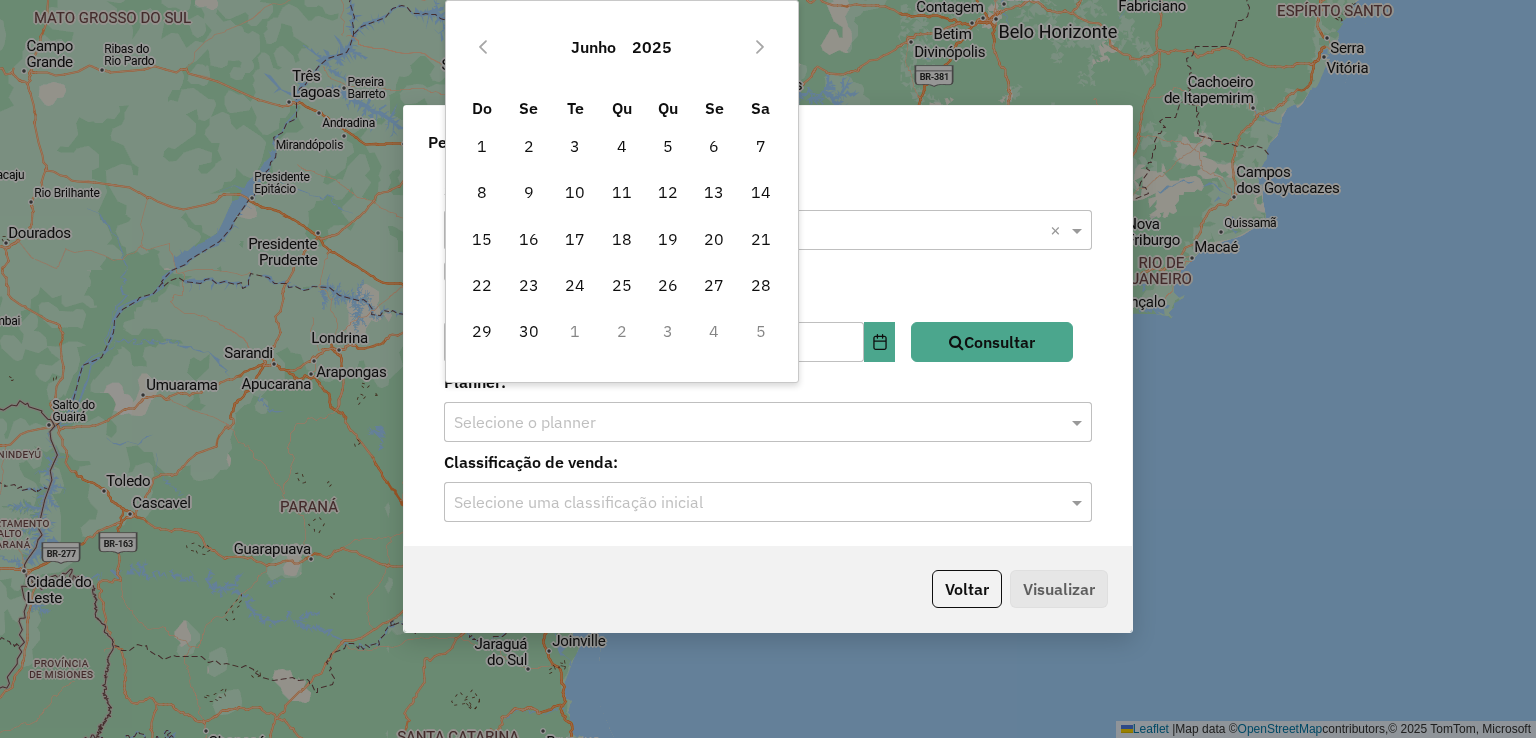 click 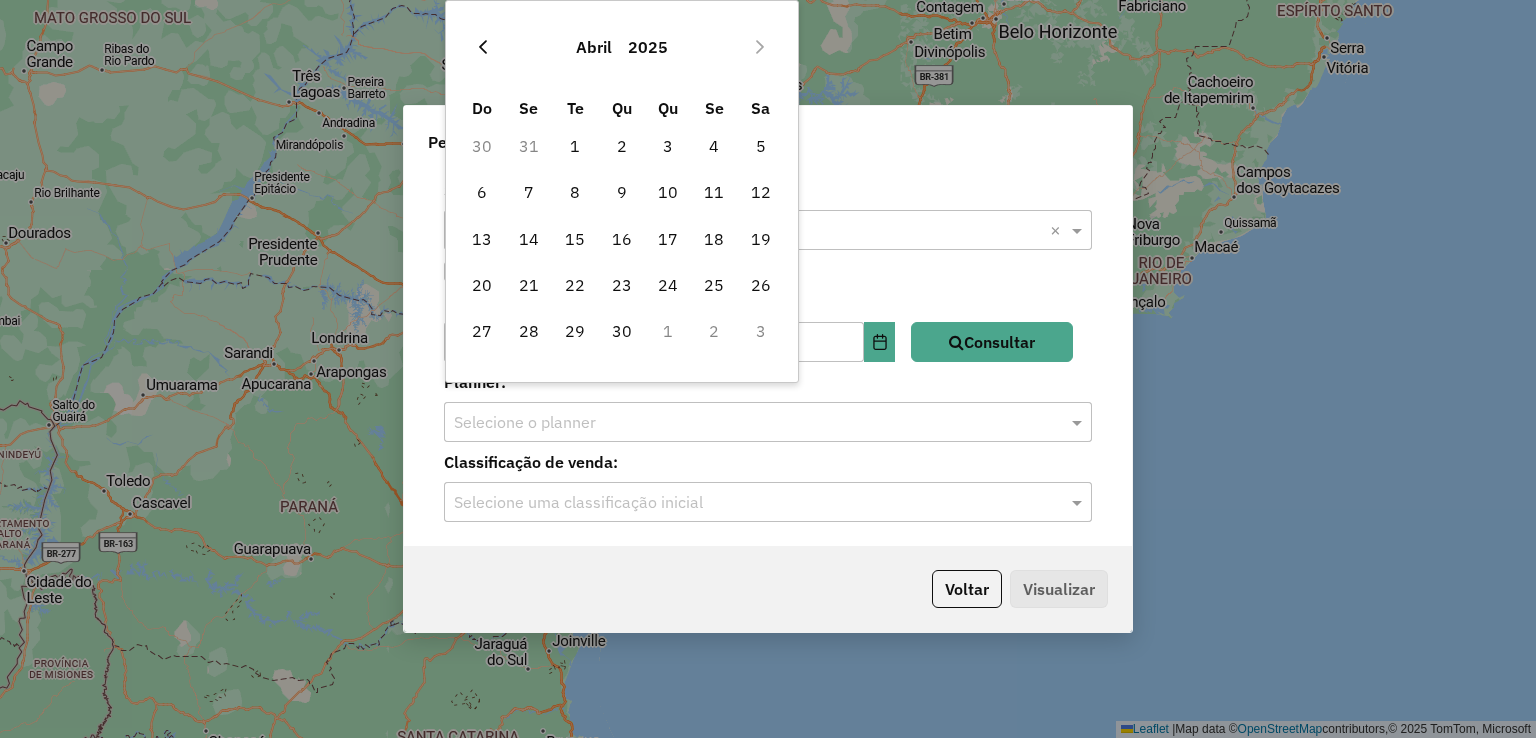 click 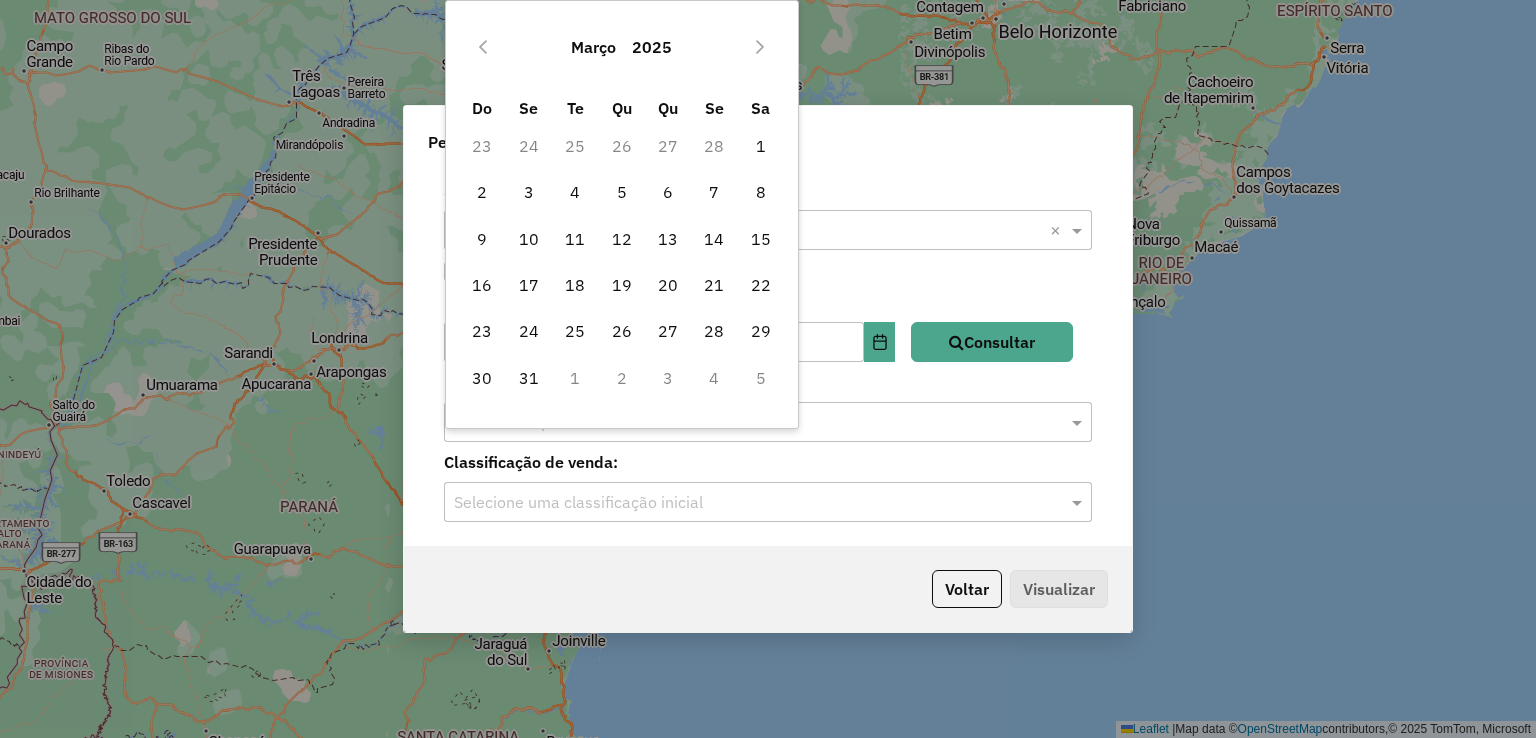 click 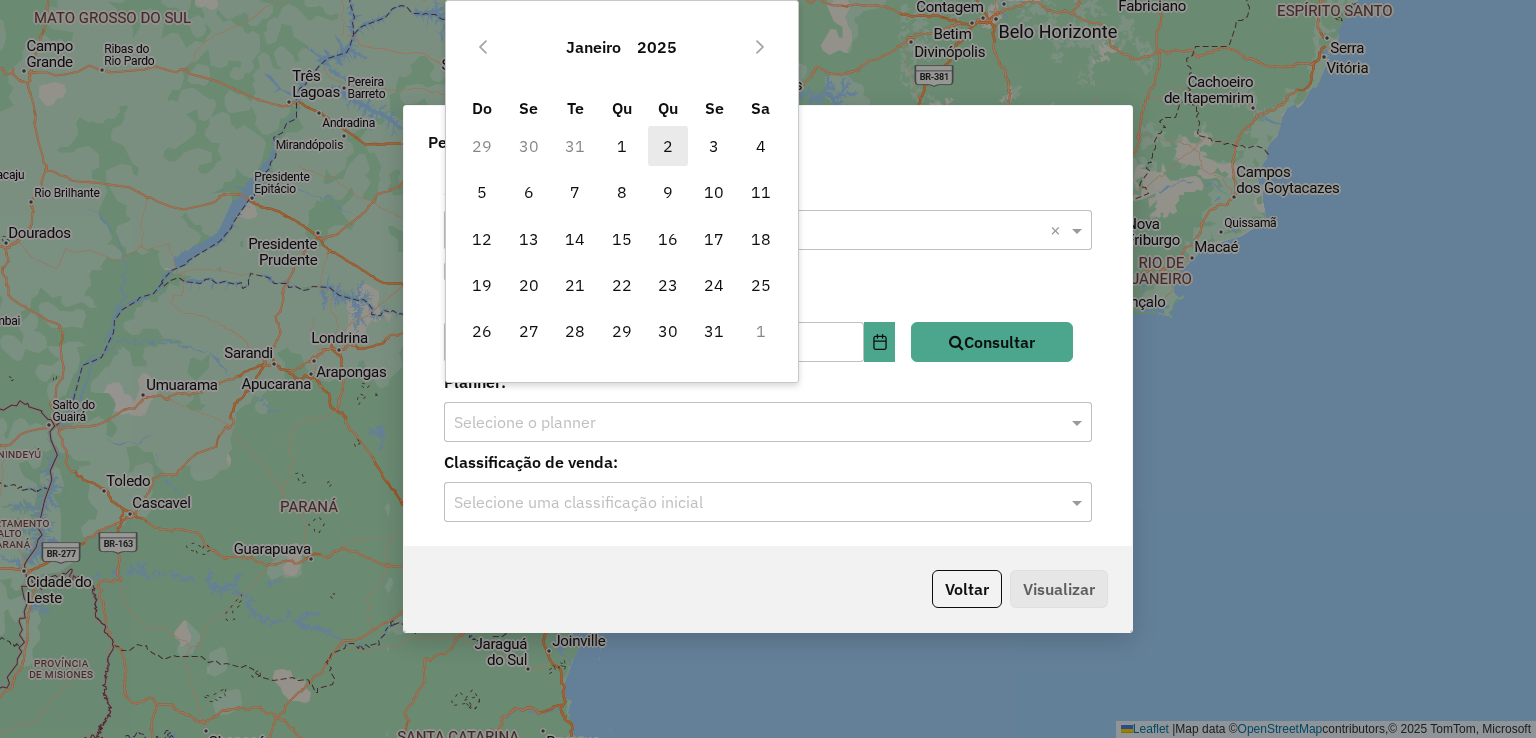 click on "2" at bounding box center [668, 146] 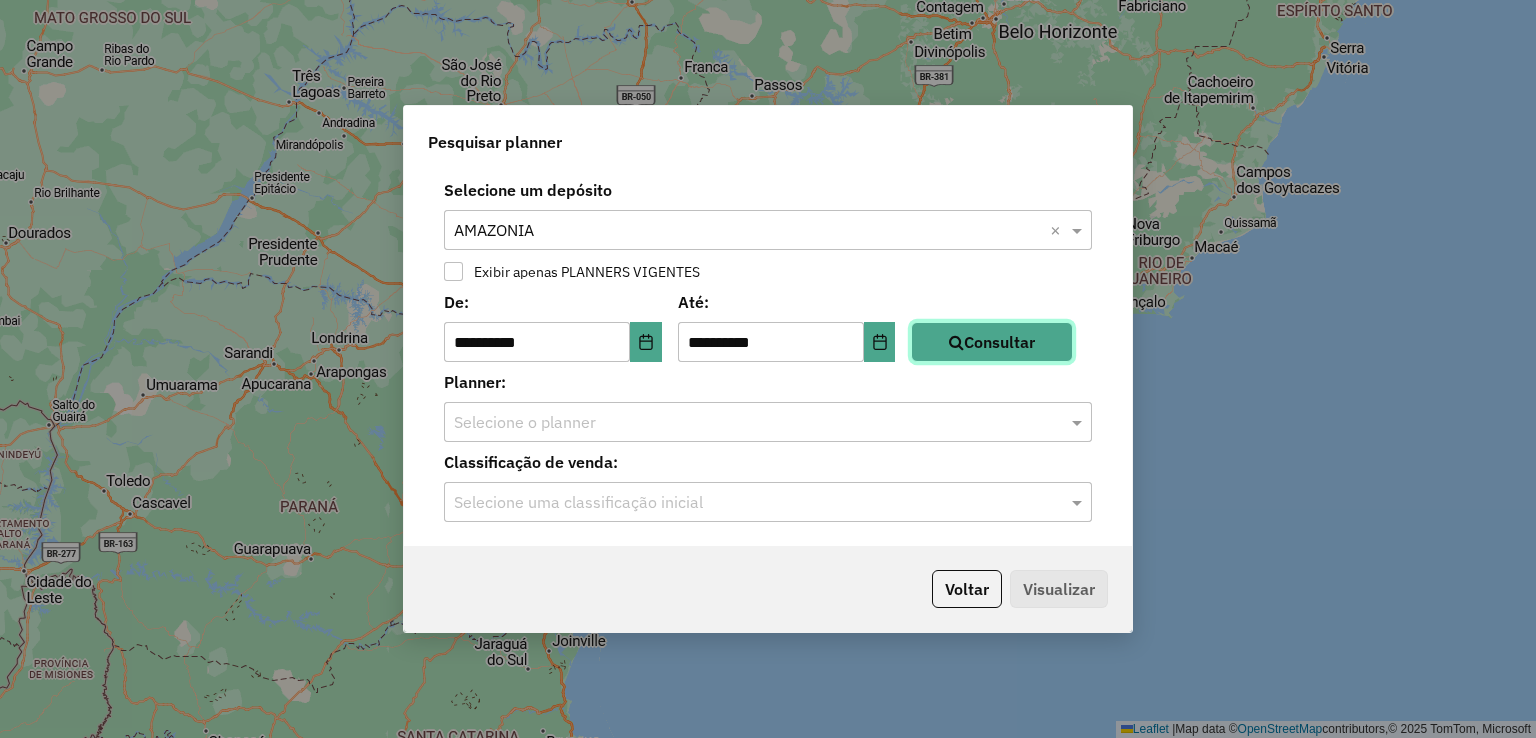 click on "Consultar" 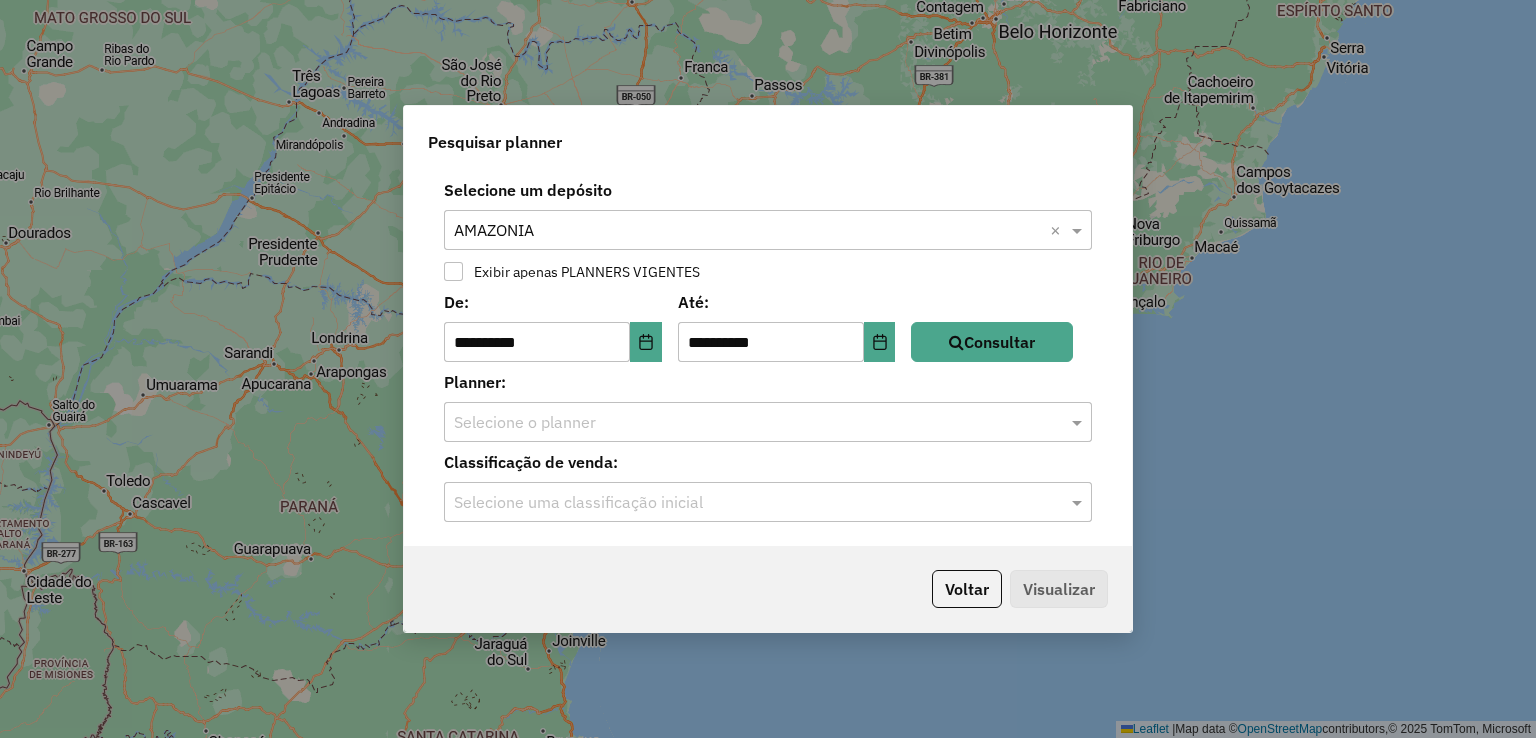 click 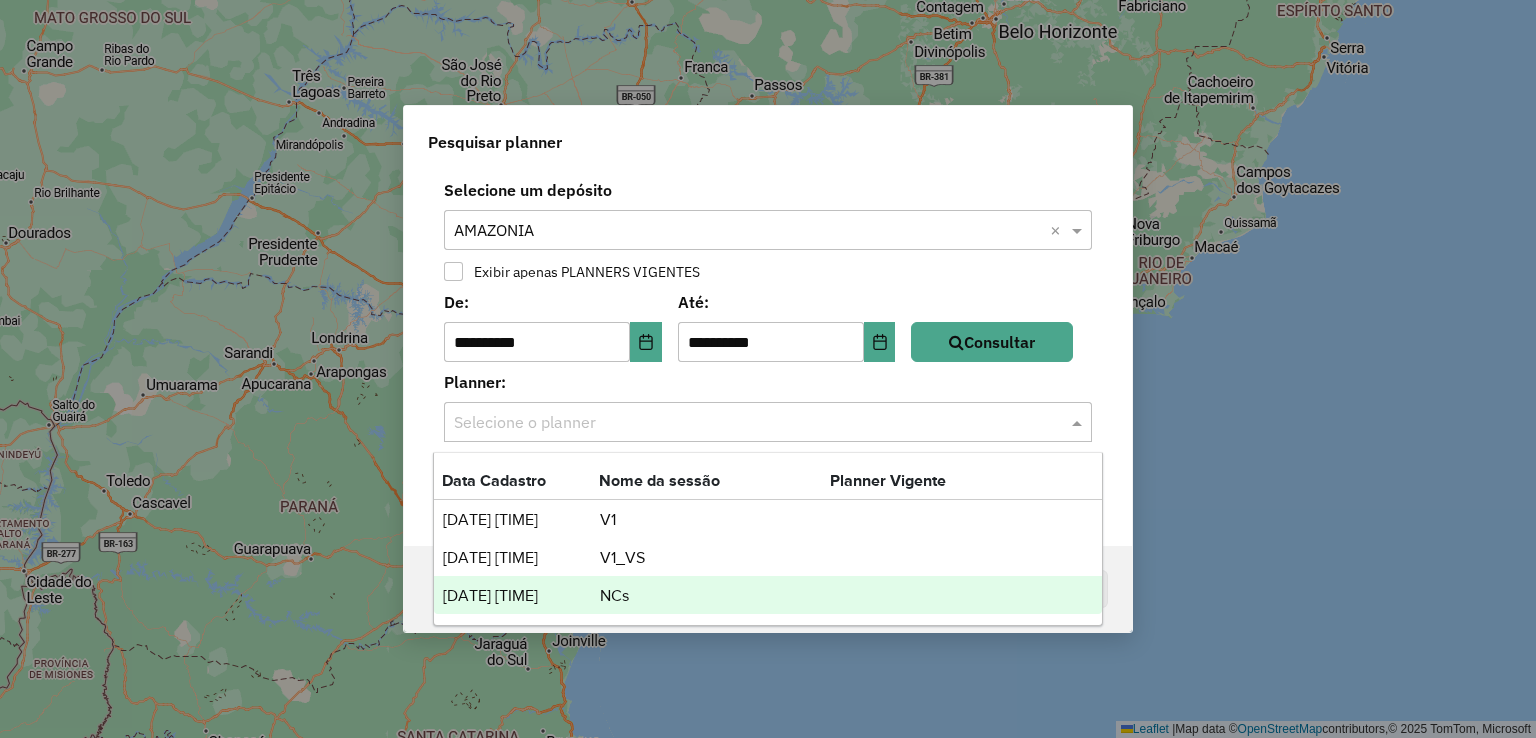 click on "[DATE] [TIME]" at bounding box center (520, 596) 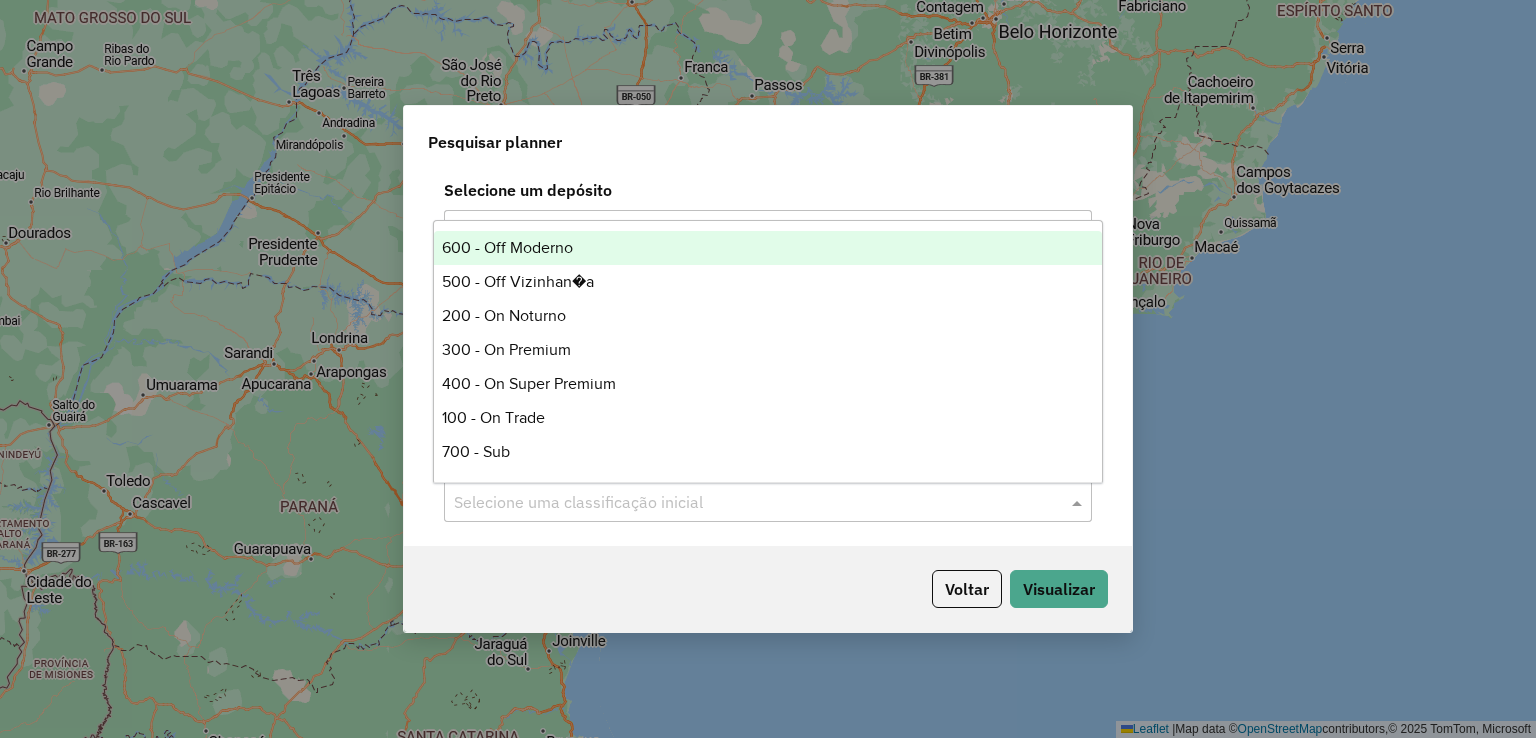 click 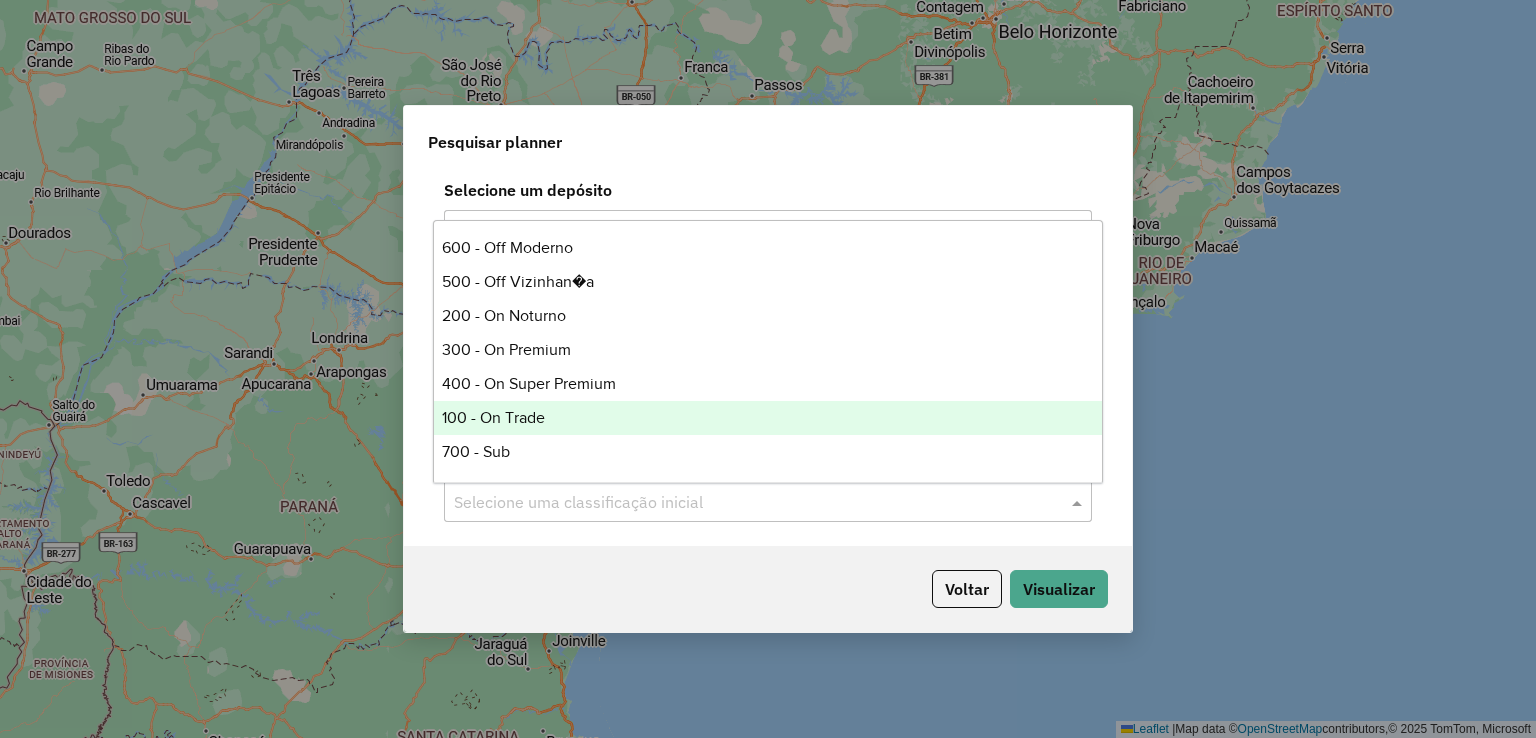 click on "100 - On Trade" at bounding box center (768, 418) 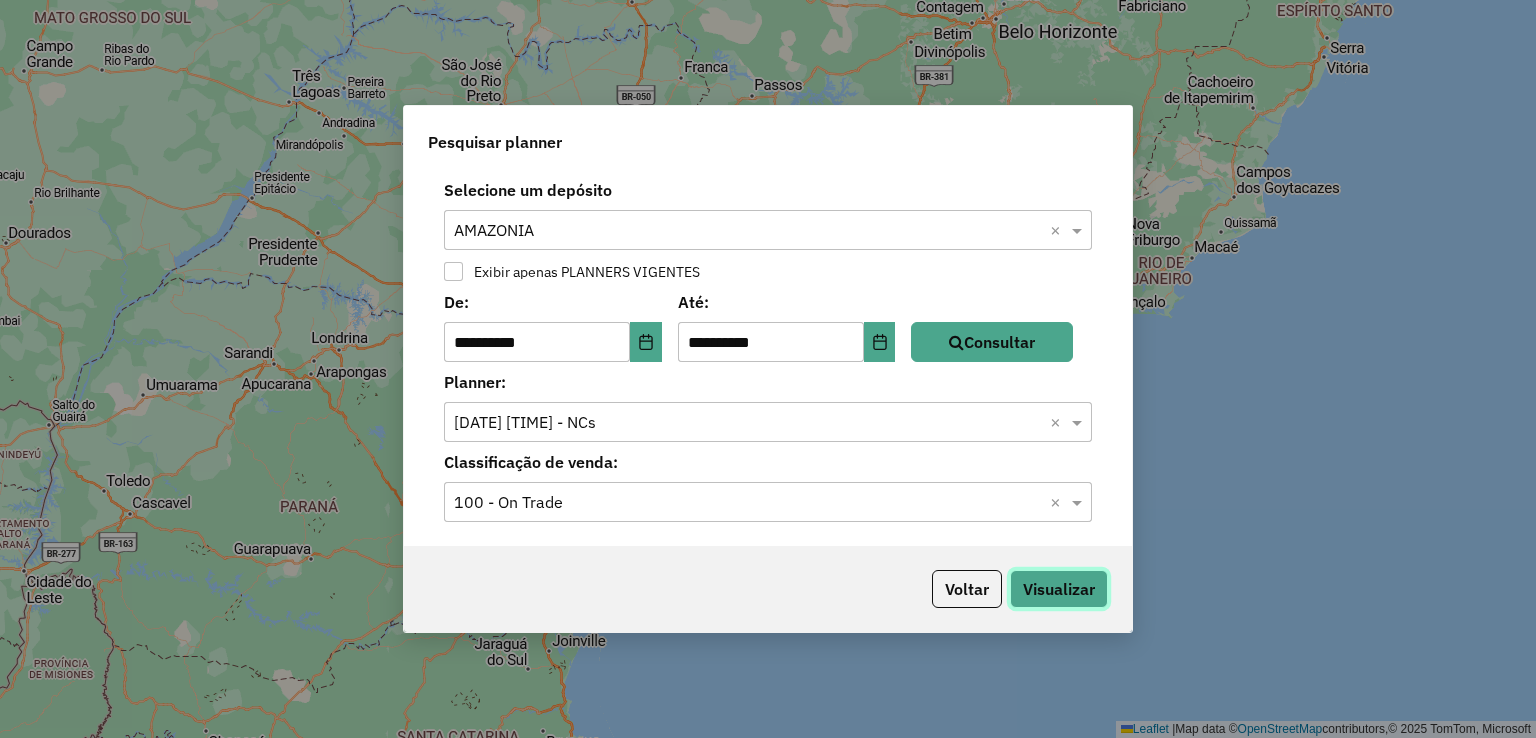 click on "Visualizar" 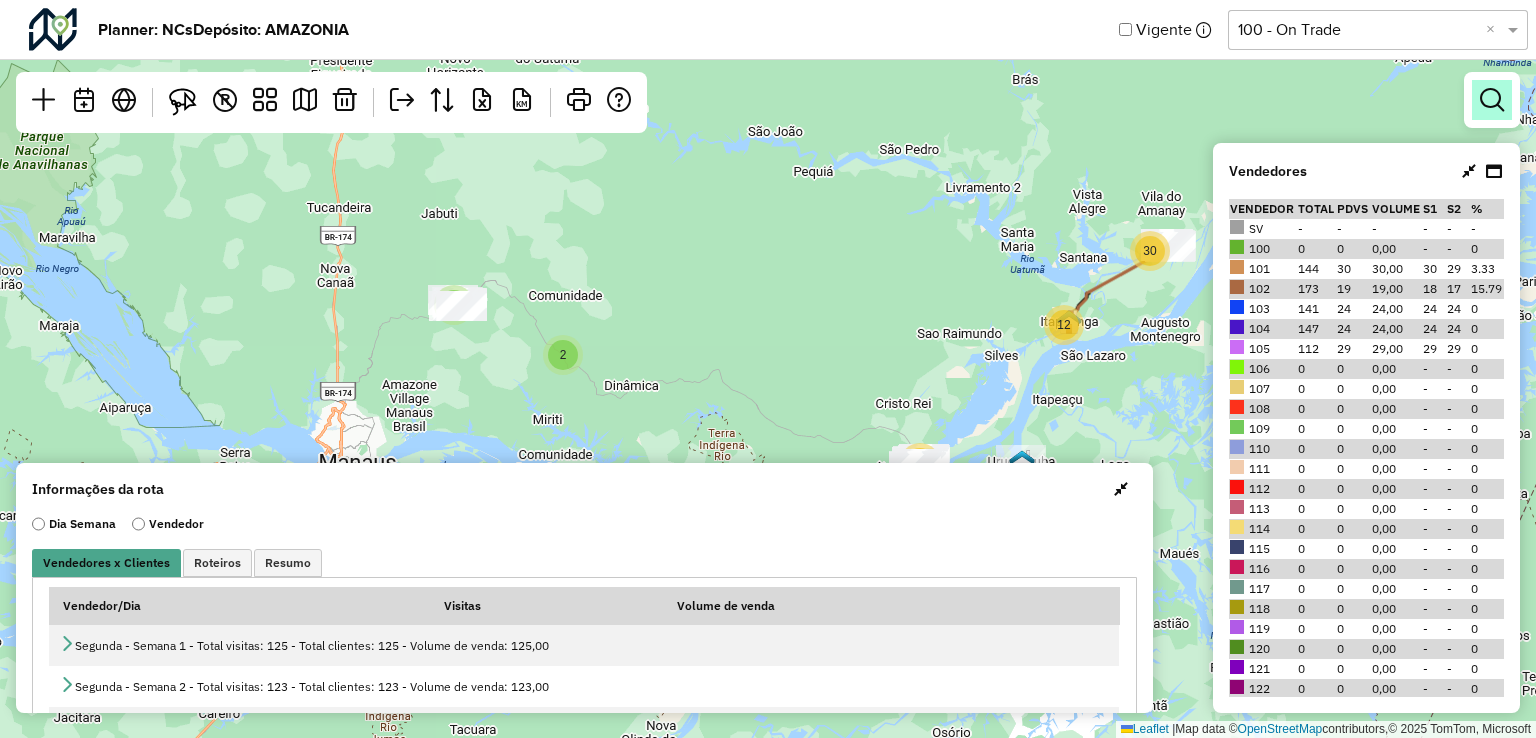 click at bounding box center (1492, 100) 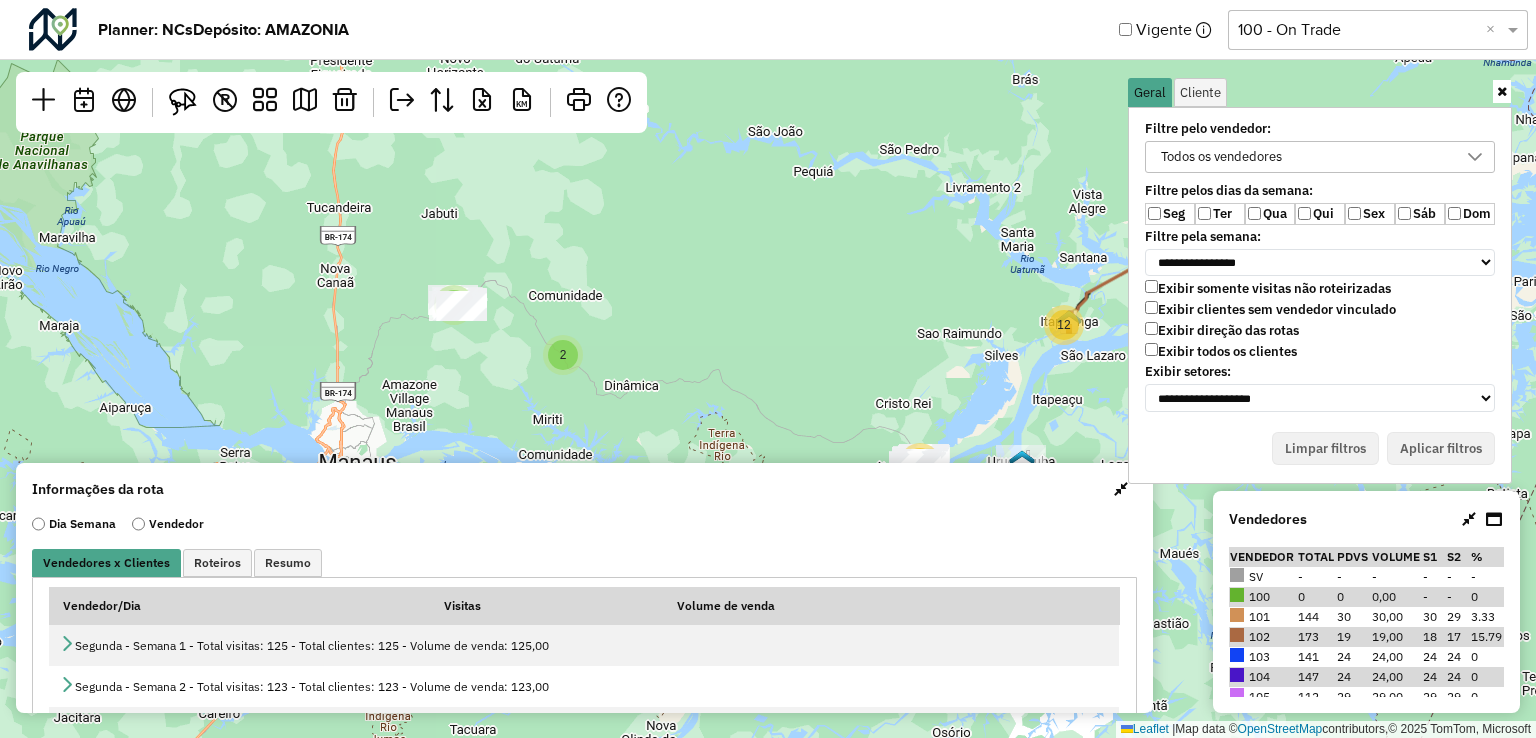 click on "Todos os vendedores" at bounding box center [1221, 157] 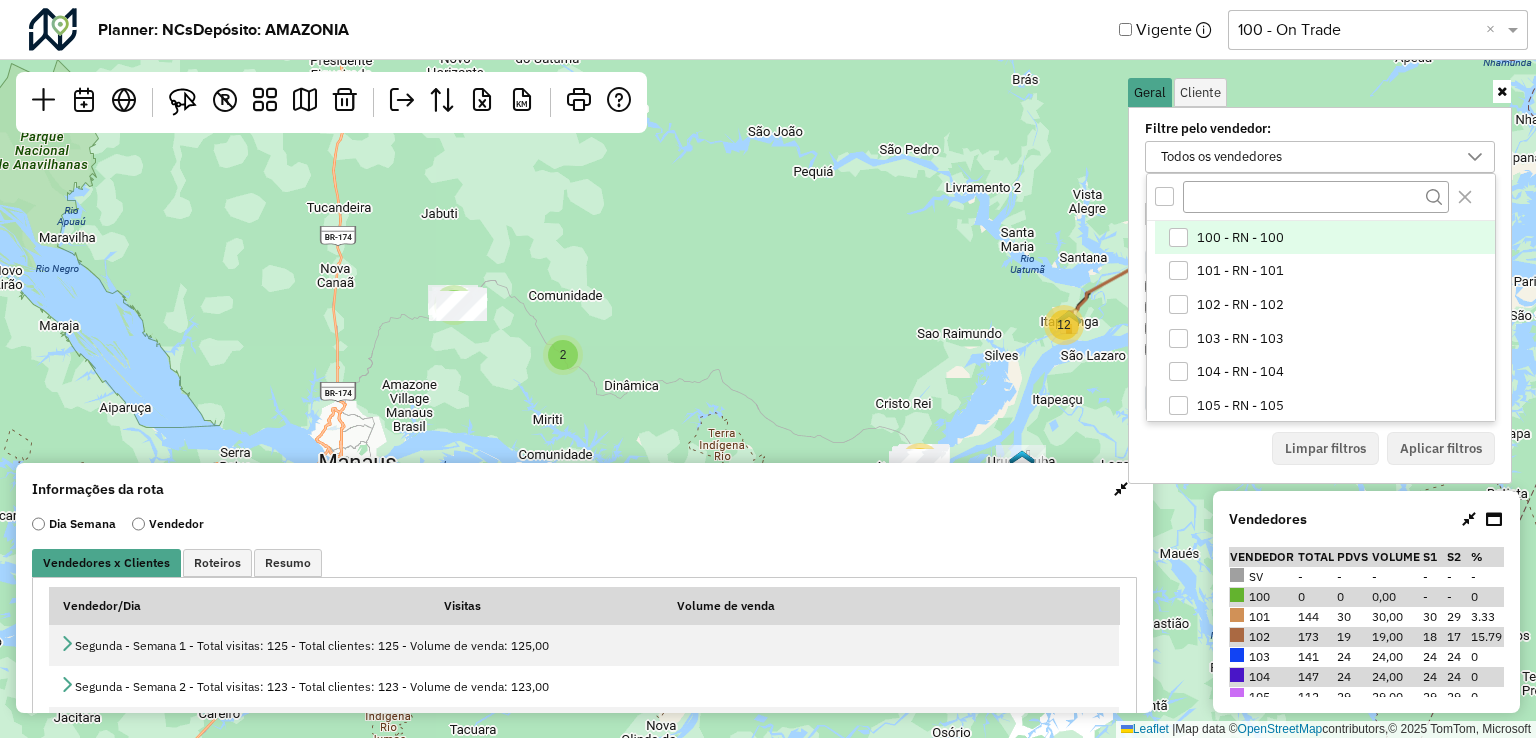 scroll, scrollTop: 10, scrollLeft: 73, axis: both 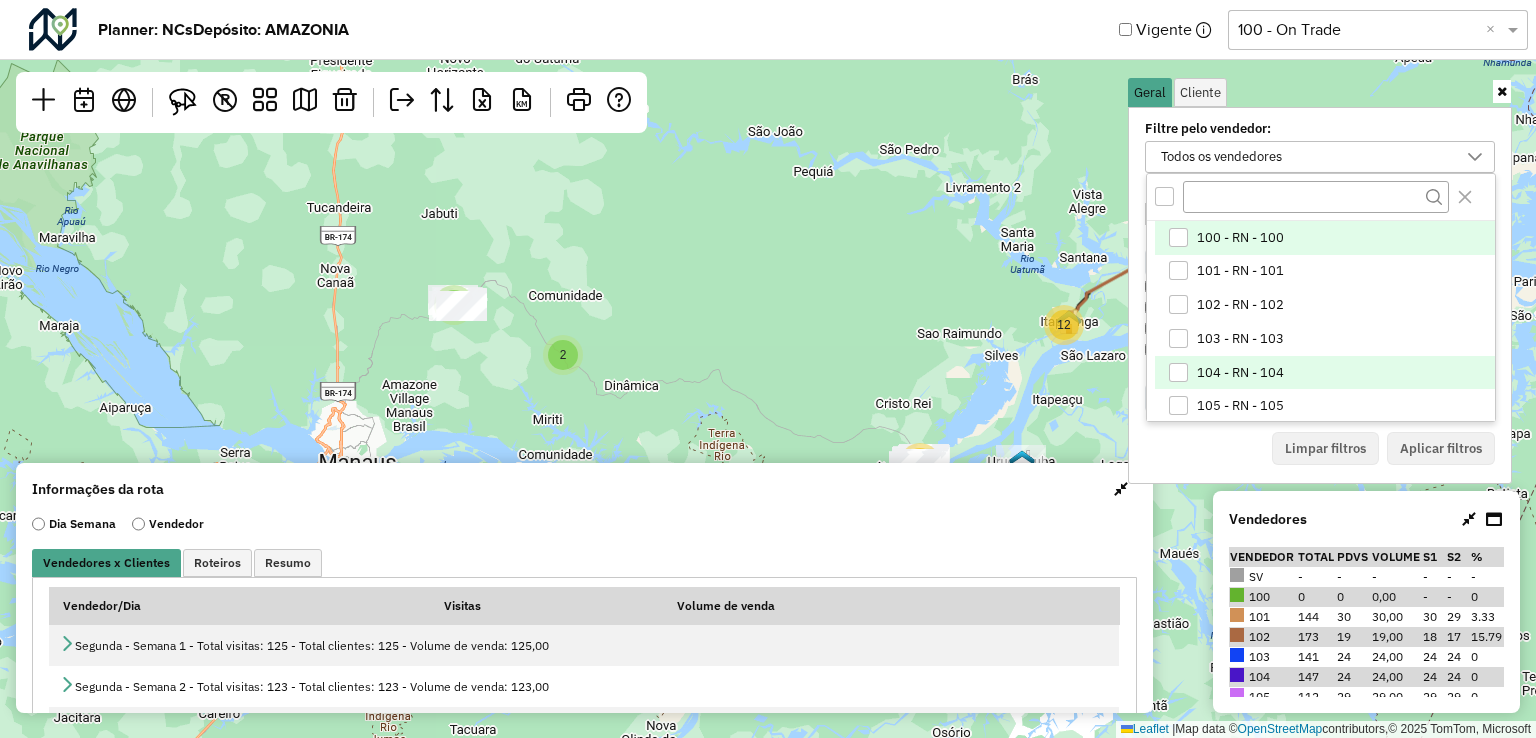 click at bounding box center (1178, 372) 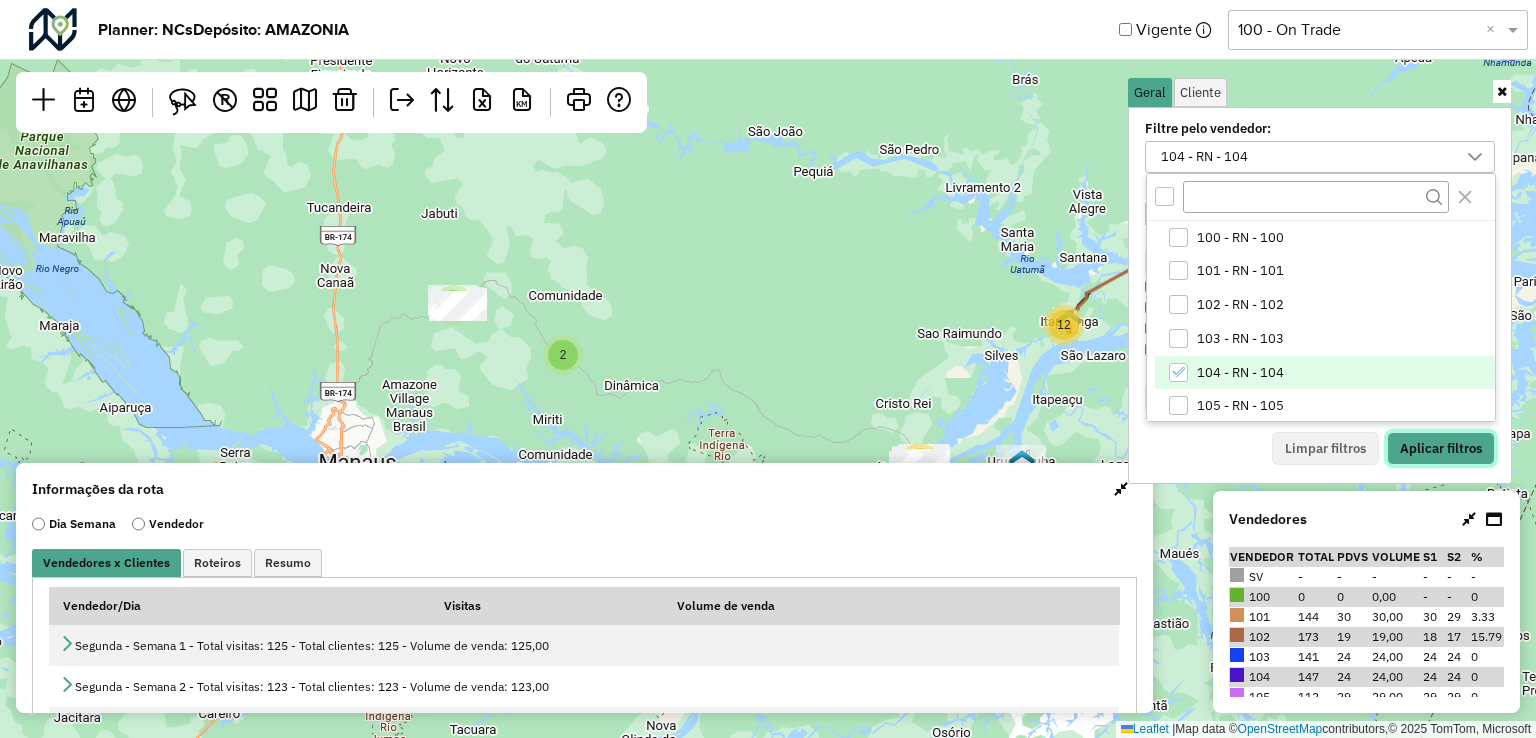 click on "Aplicar filtros" at bounding box center (1441, 449) 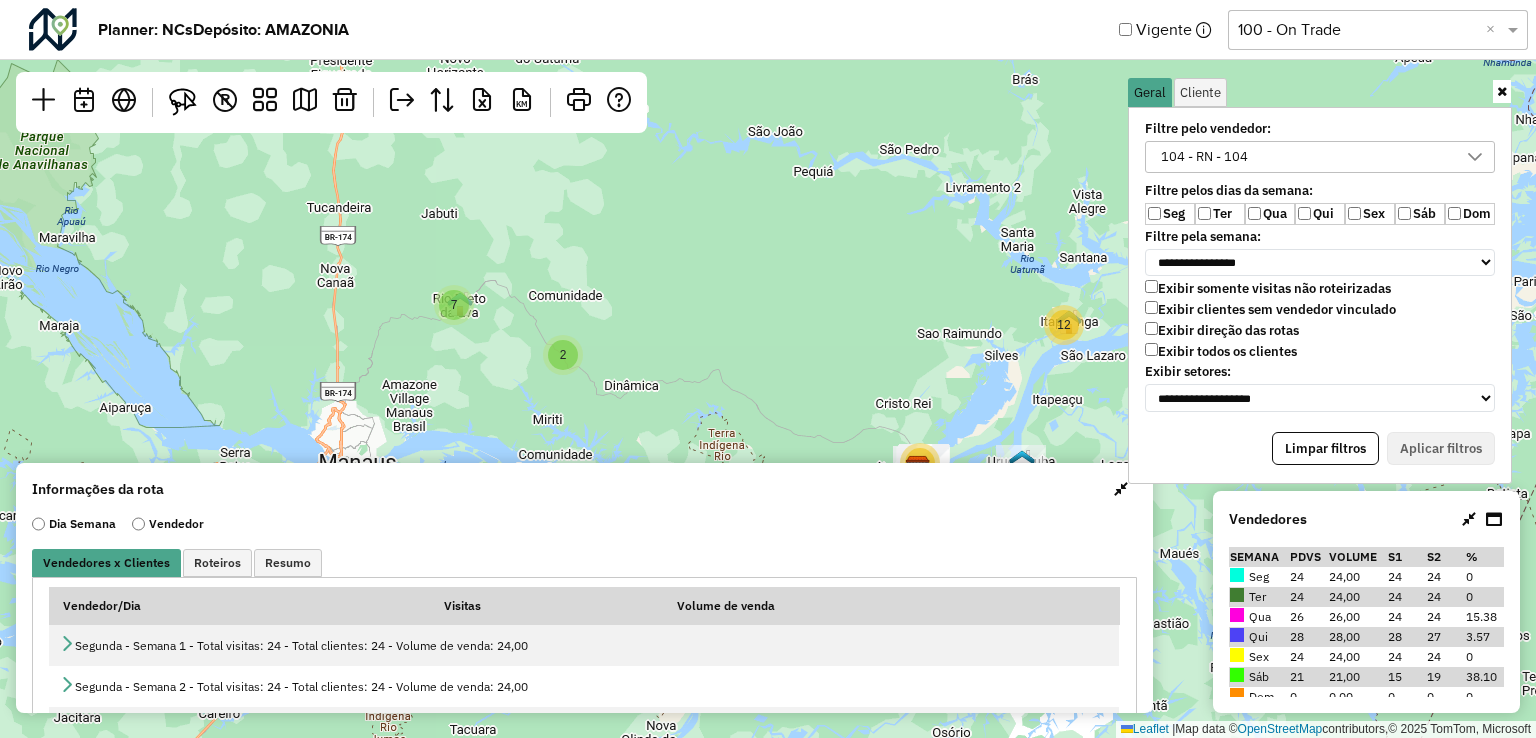 click at bounding box center [1121, 489] 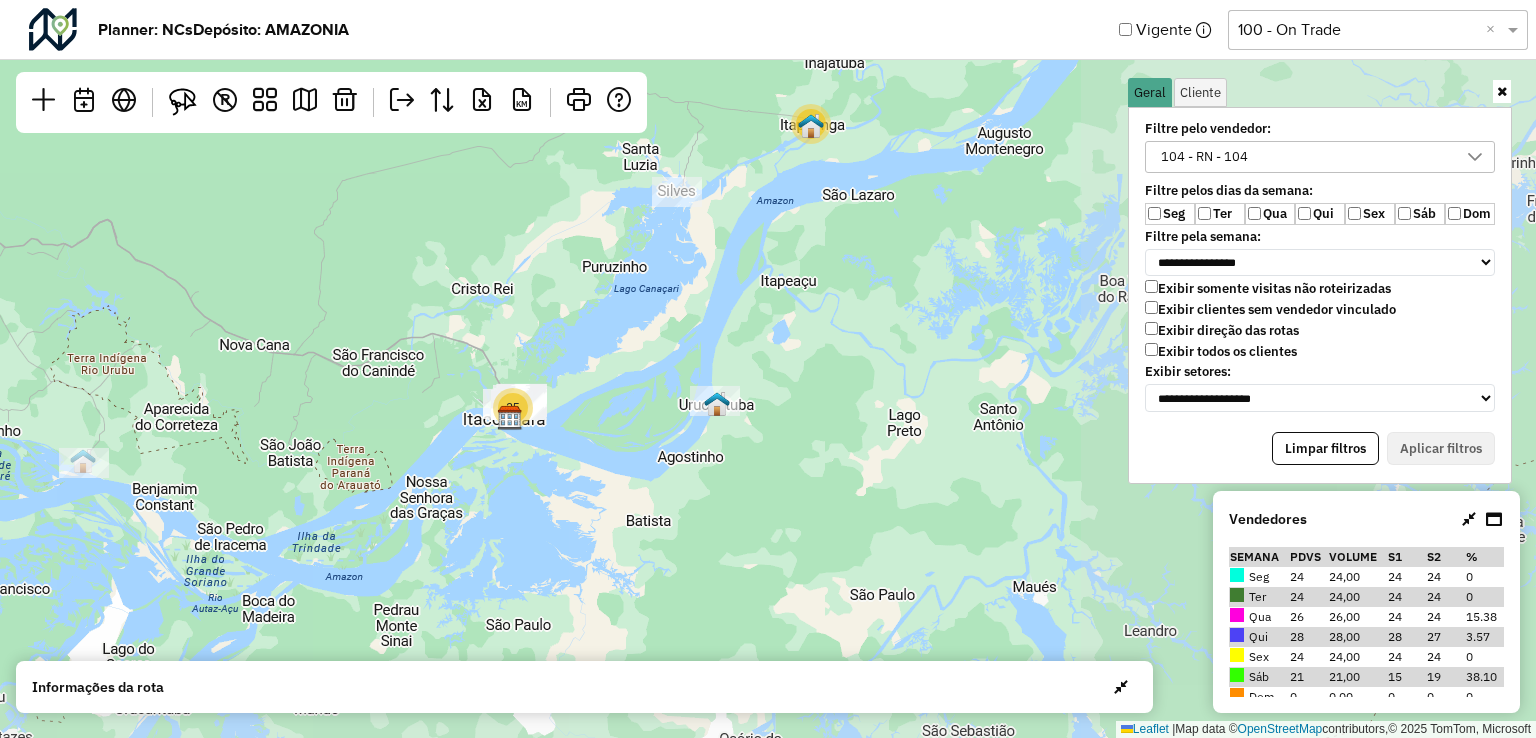 drag, startPoint x: 988, startPoint y: 512, endPoint x: 614, endPoint y: 434, distance: 382.04712 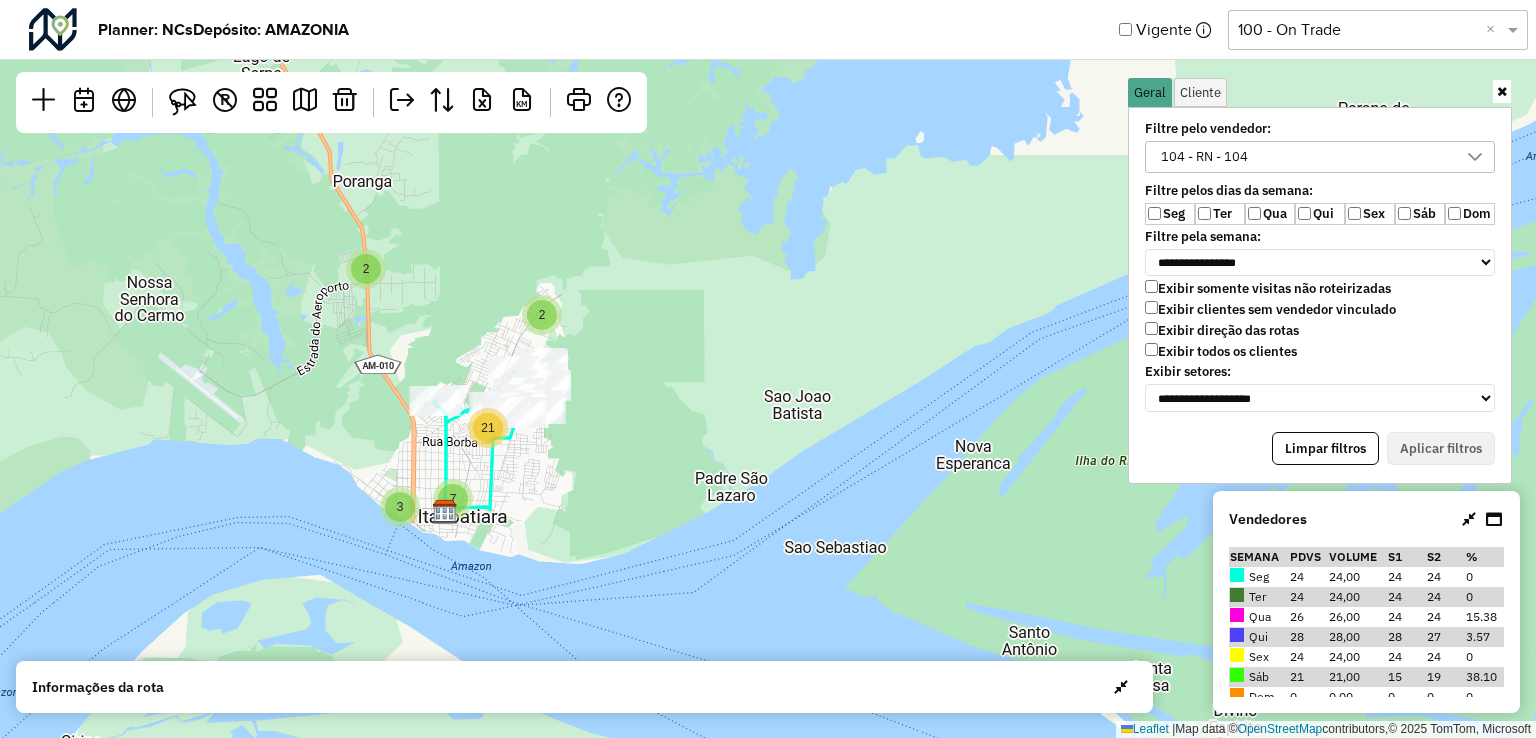 drag, startPoint x: 645, startPoint y: 487, endPoint x: 704, endPoint y: 338, distance: 160.25604 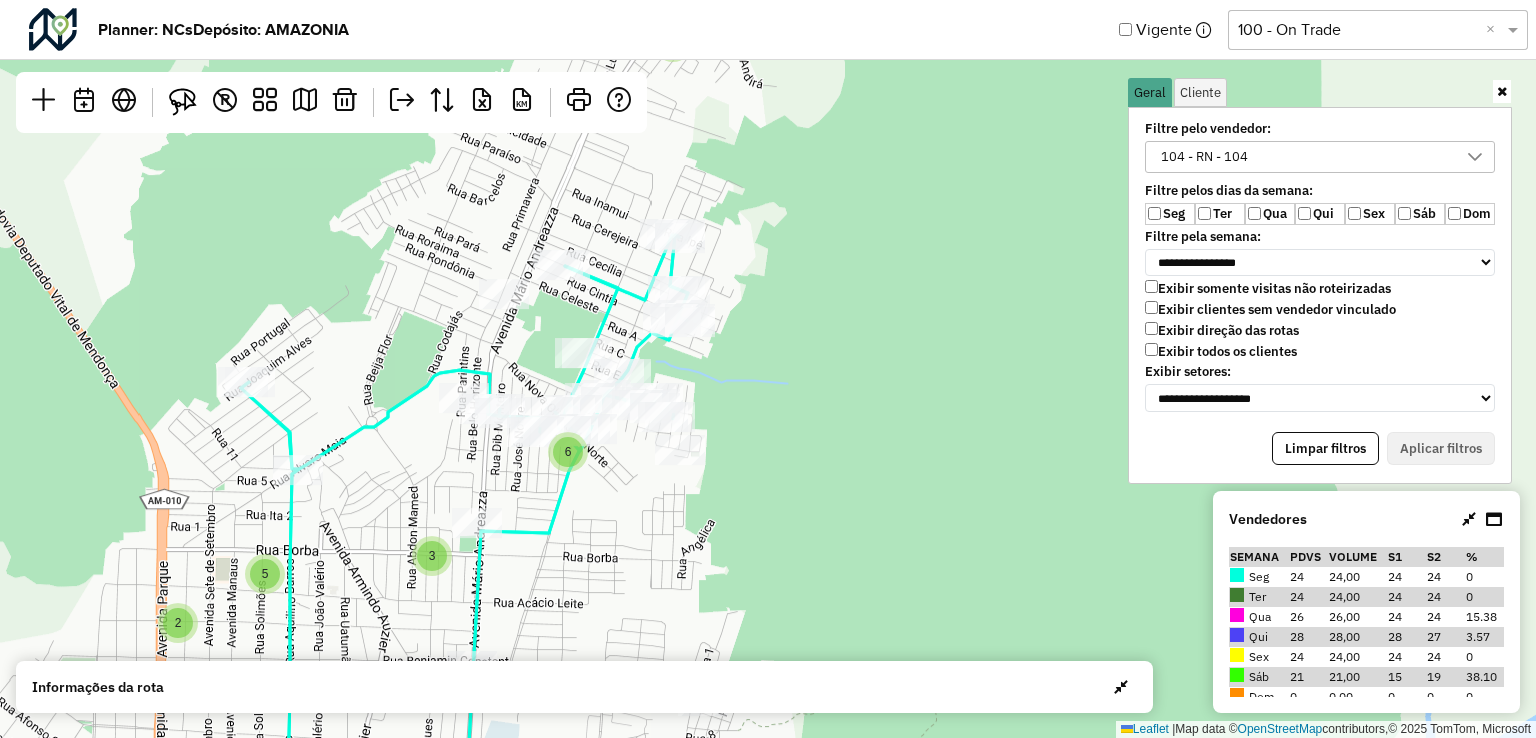 drag, startPoint x: 784, startPoint y: 313, endPoint x: 796, endPoint y: 411, distance: 98.731964 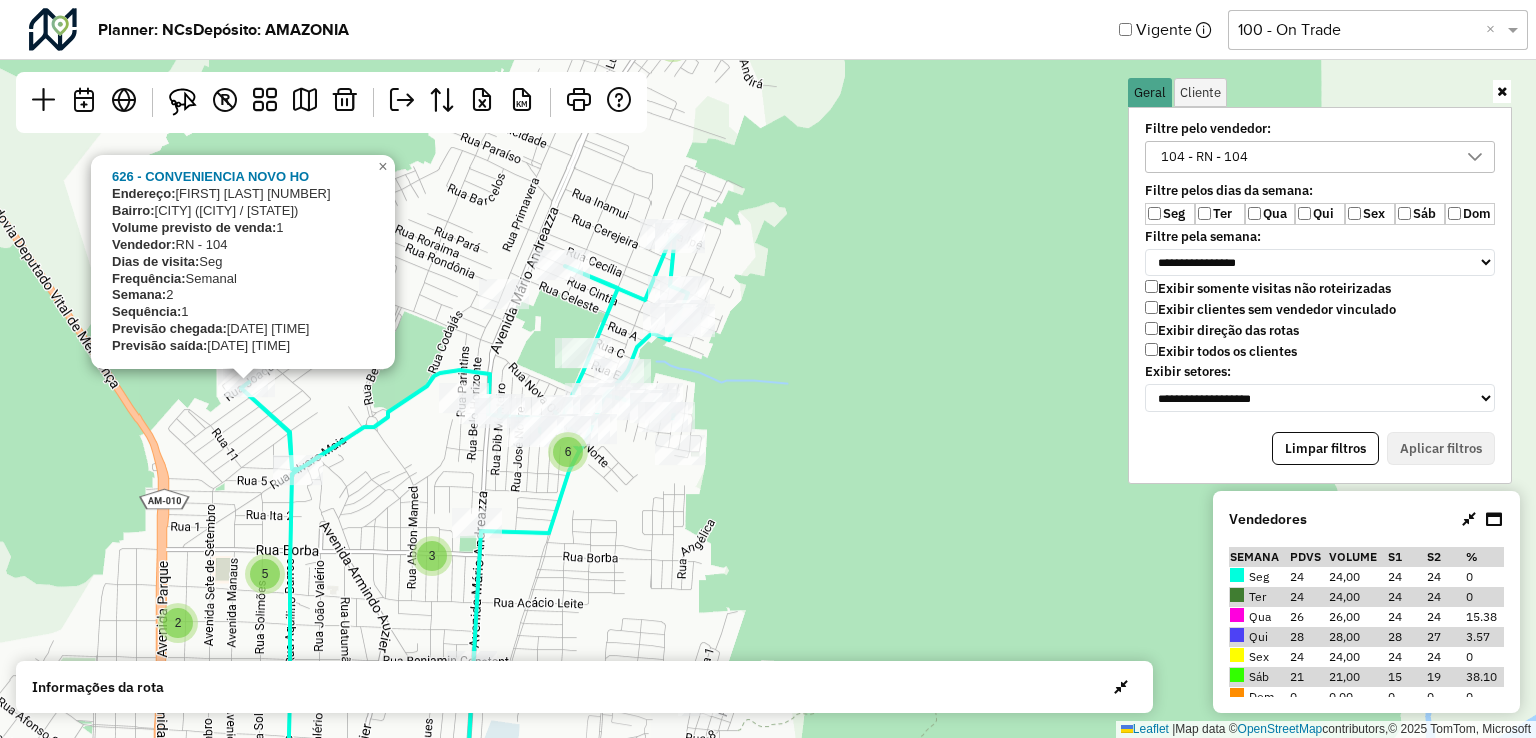 click on "2 2 2 2 5 3 6
626 - CONVENIENCIA NOVO HO
Endereço:   [STREET] [NUMBER]
Bairro:  [NEIGHBORHOOD] ([CITY] / [STATE])
Volume previsto de venda:  1
Vendedor:  RN - 104
Dias de visita:  Seg
Frequência:  Semanal
Semana:  2
Sequência:  1
Previsão chegada:  [DATE] [TIME]
Previsão saída:  [DATE] [TIME]
×  Leaflet   |  Map data ©  OpenStreetMap  contributors,© 2025 TomTom, Microsoft" 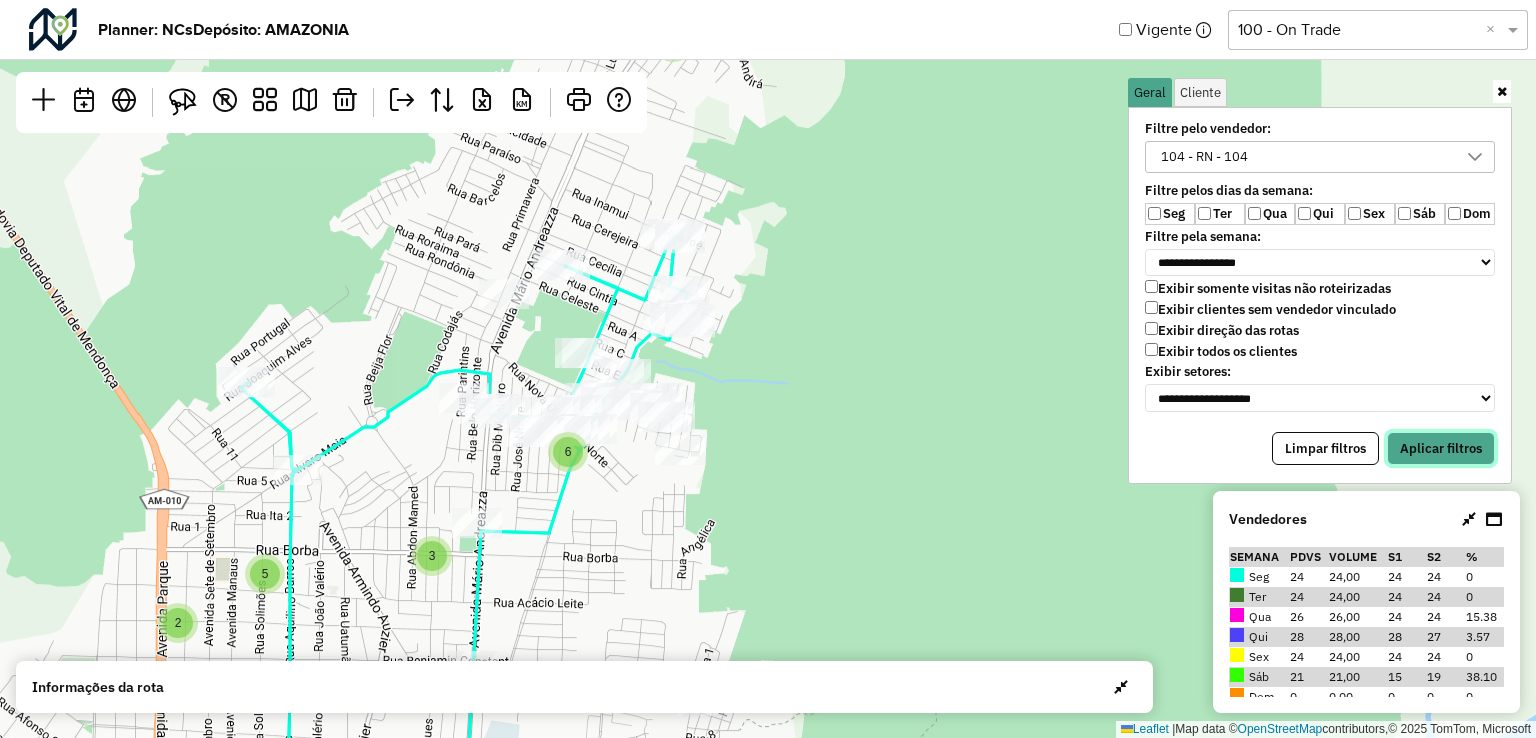 click on "Aplicar filtros" at bounding box center (1441, 449) 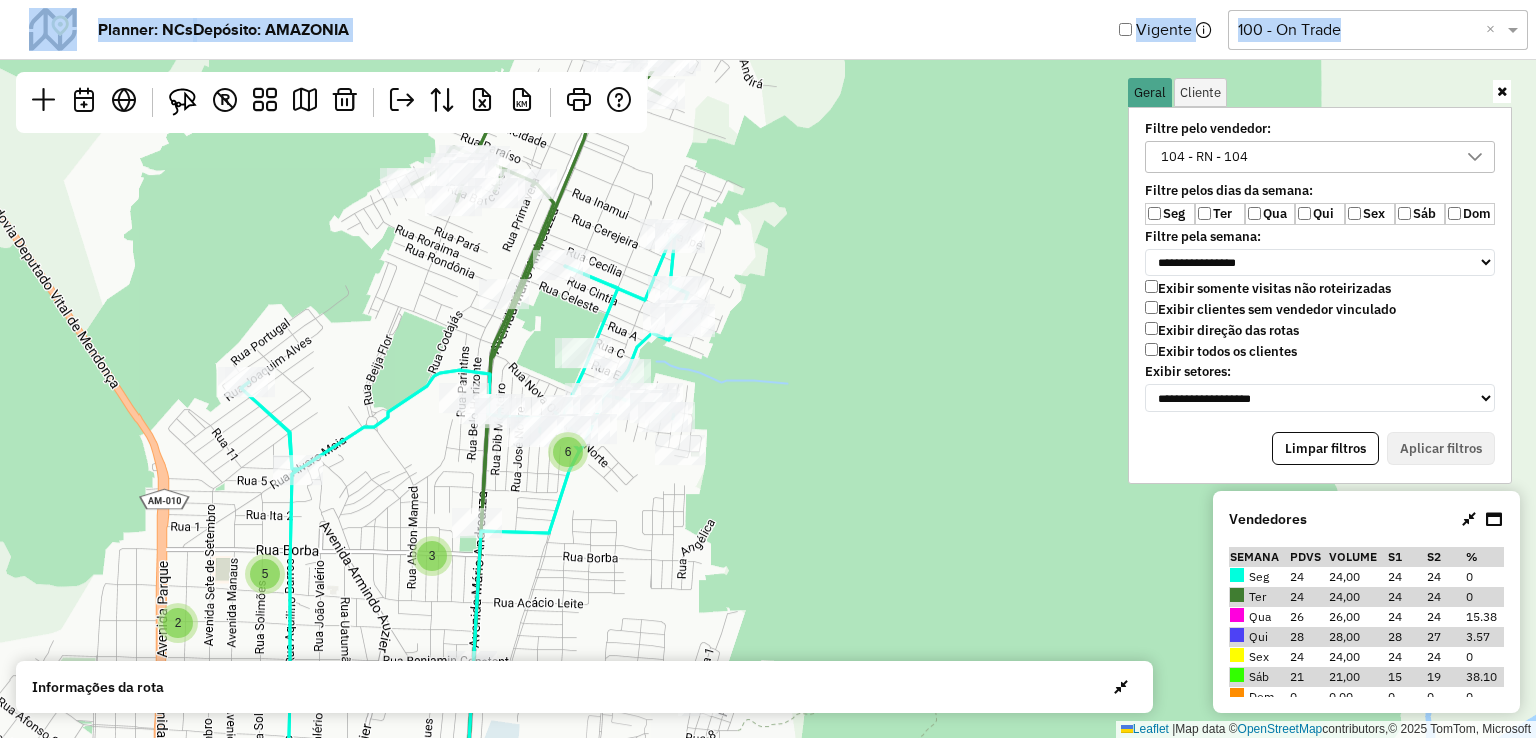 drag, startPoint x: 962, startPoint y: 176, endPoint x: 972, endPoint y: 363, distance: 187.26718 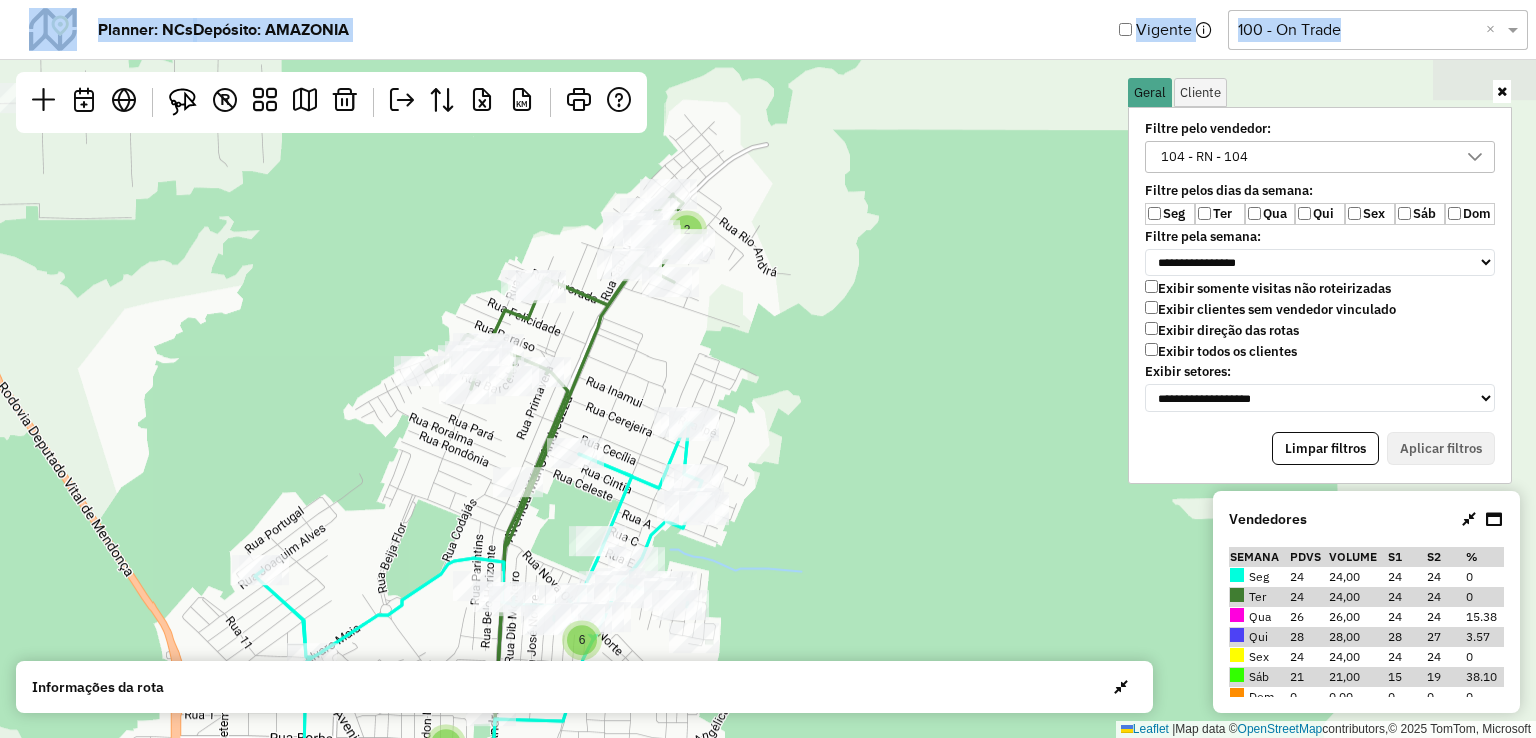 drag, startPoint x: 932, startPoint y: 298, endPoint x: 947, endPoint y: 458, distance: 160.70158 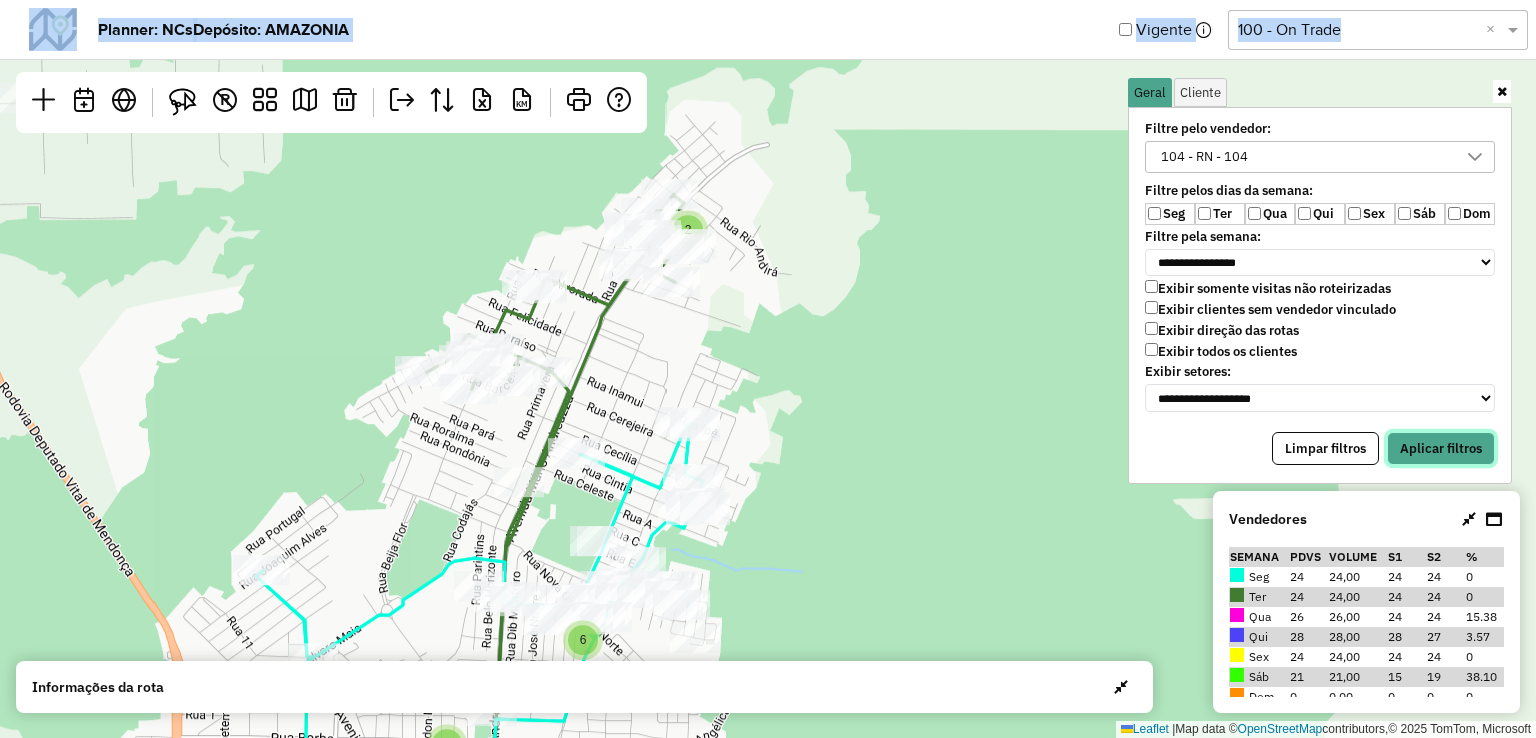 click on "Aplicar filtros" at bounding box center (1441, 449) 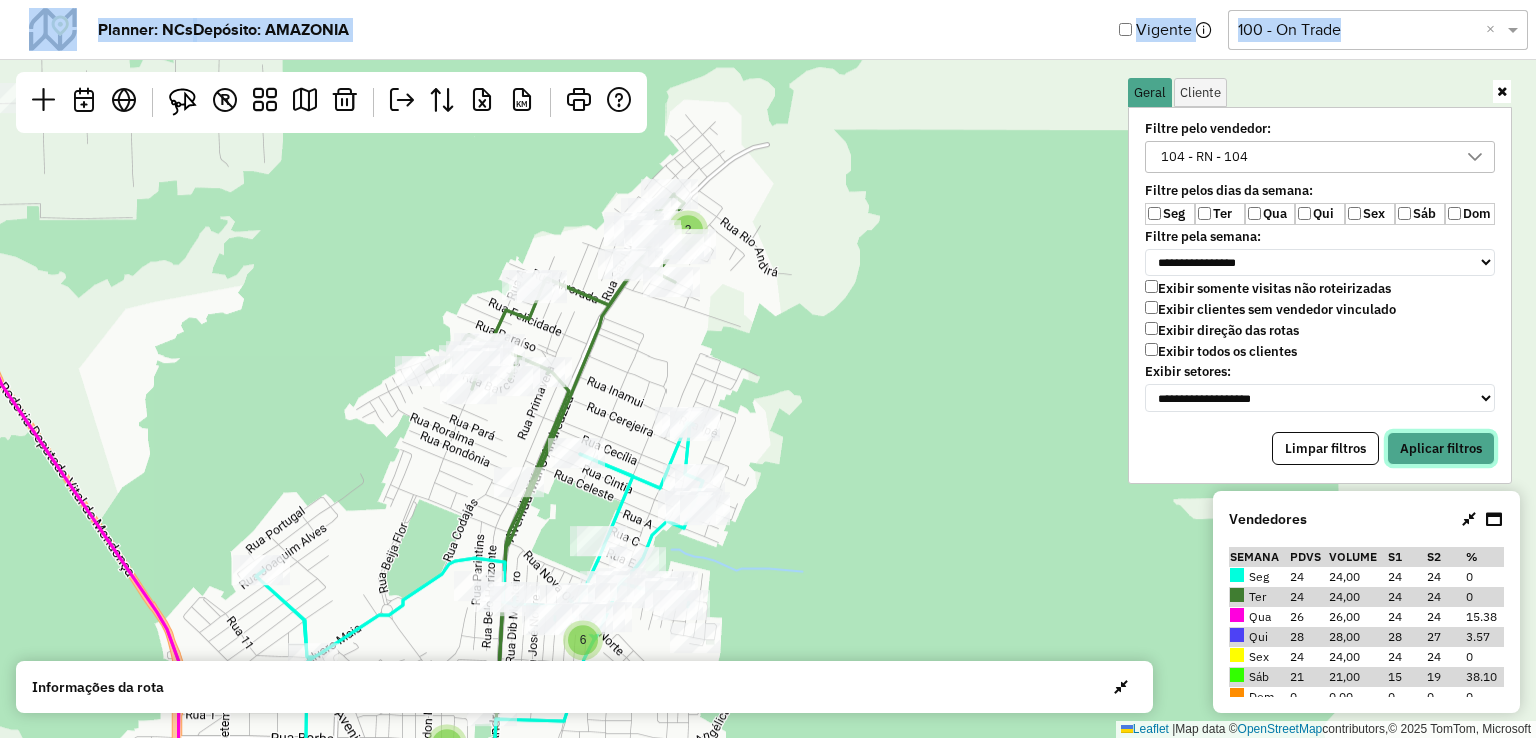 click on "Aplicar filtros" at bounding box center [1441, 449] 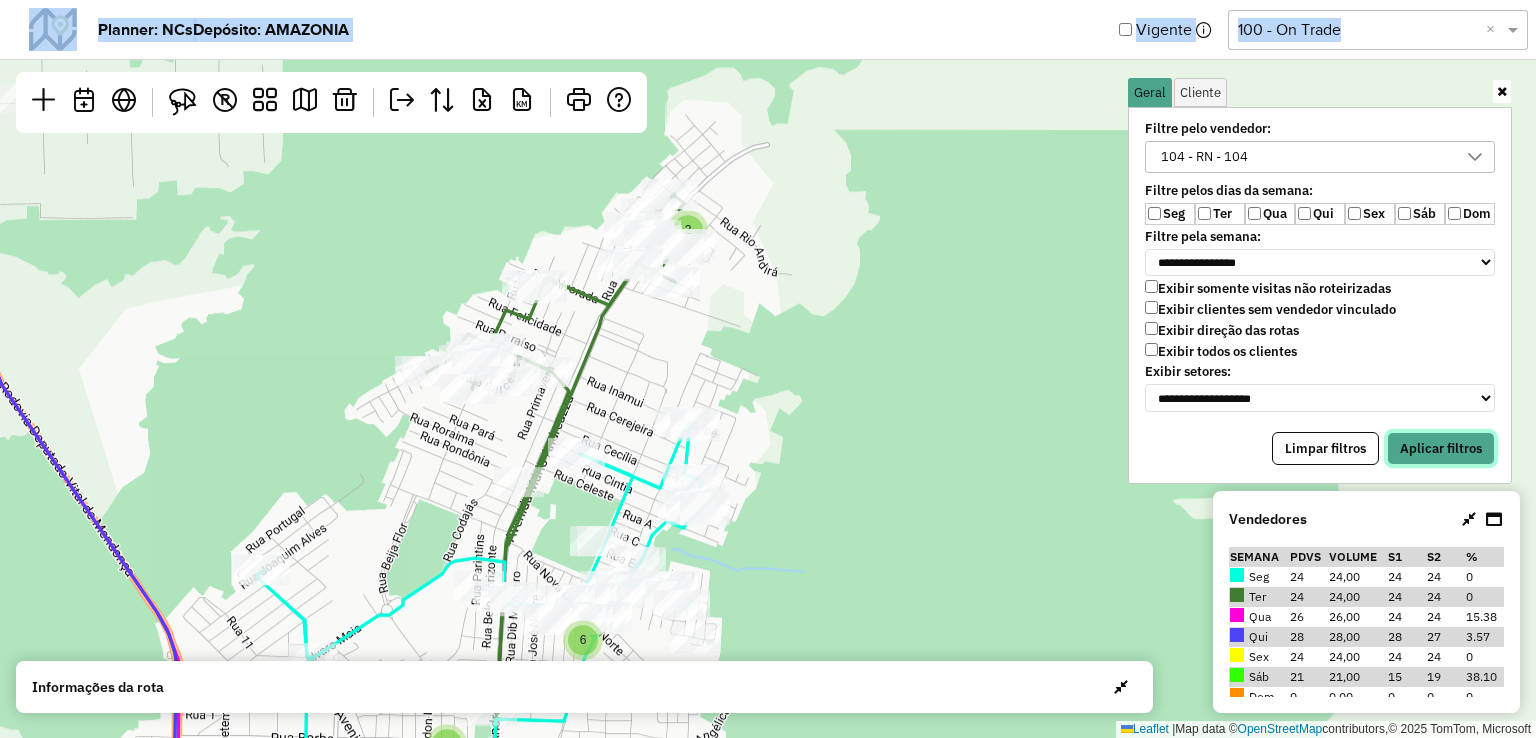 click on "Aplicar filtros" at bounding box center (1441, 449) 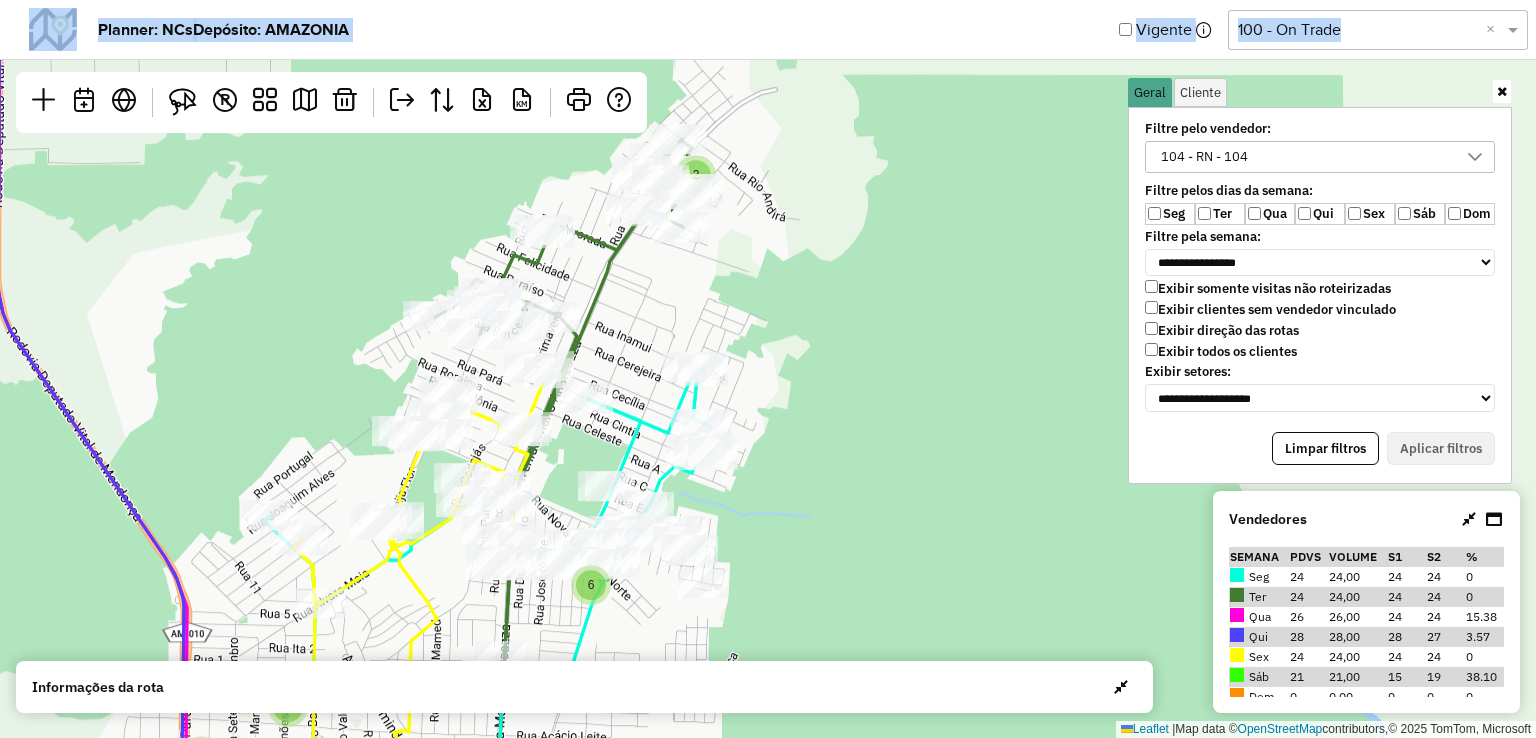 drag, startPoint x: 960, startPoint y: 429, endPoint x: 992, endPoint y: 276, distance: 156.3106 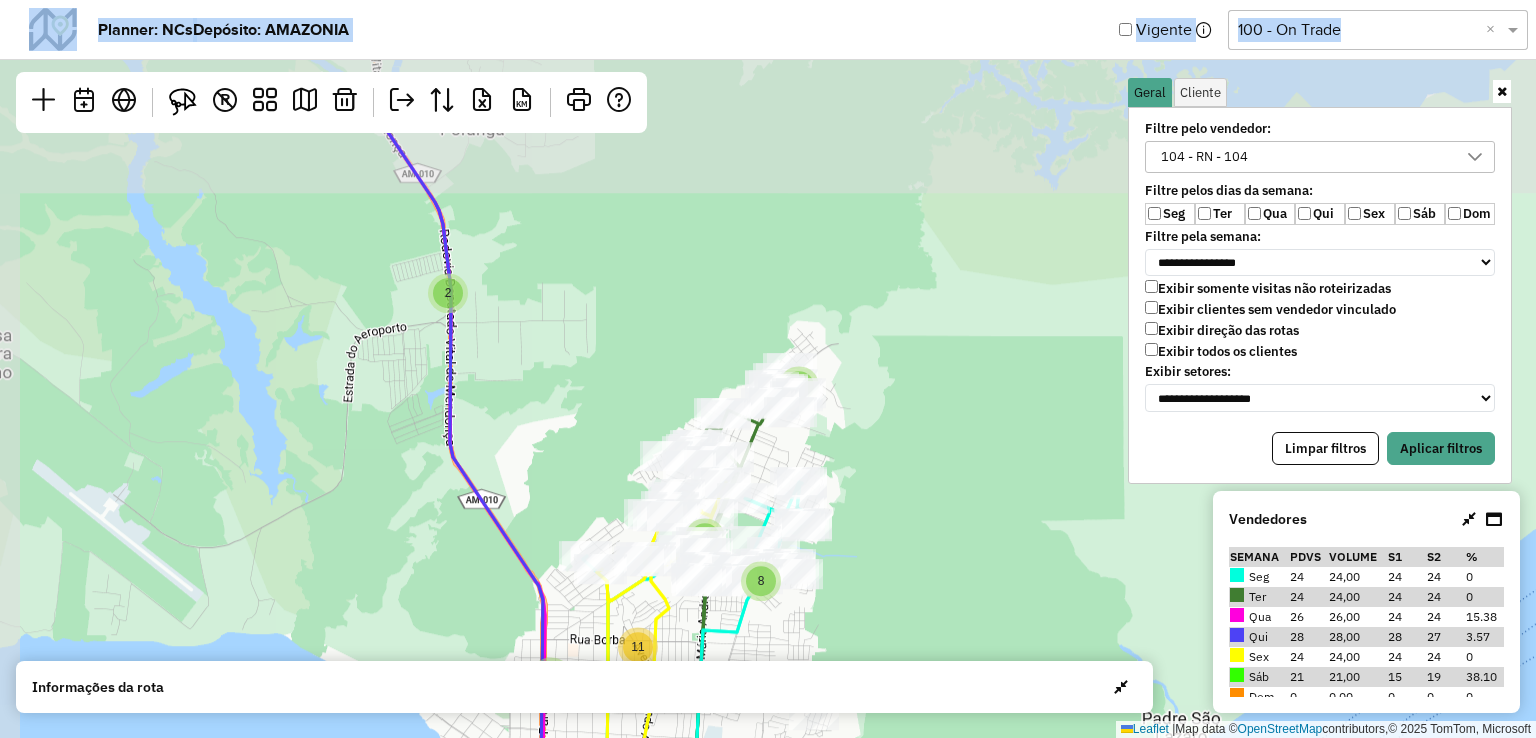 drag, startPoint x: 544, startPoint y: 225, endPoint x: 640, endPoint y: 413, distance: 211.09239 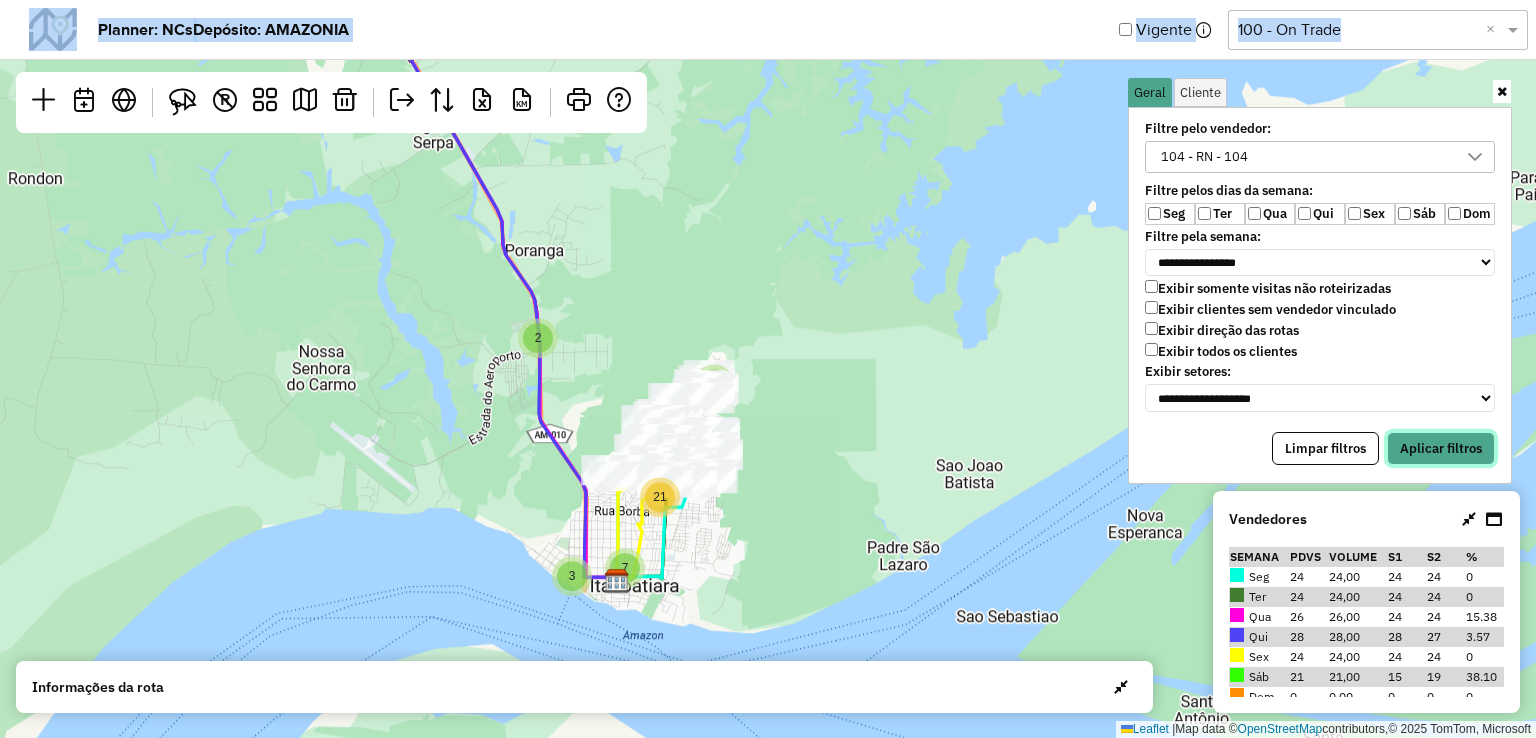 click on "Aplicar filtros" at bounding box center (1441, 449) 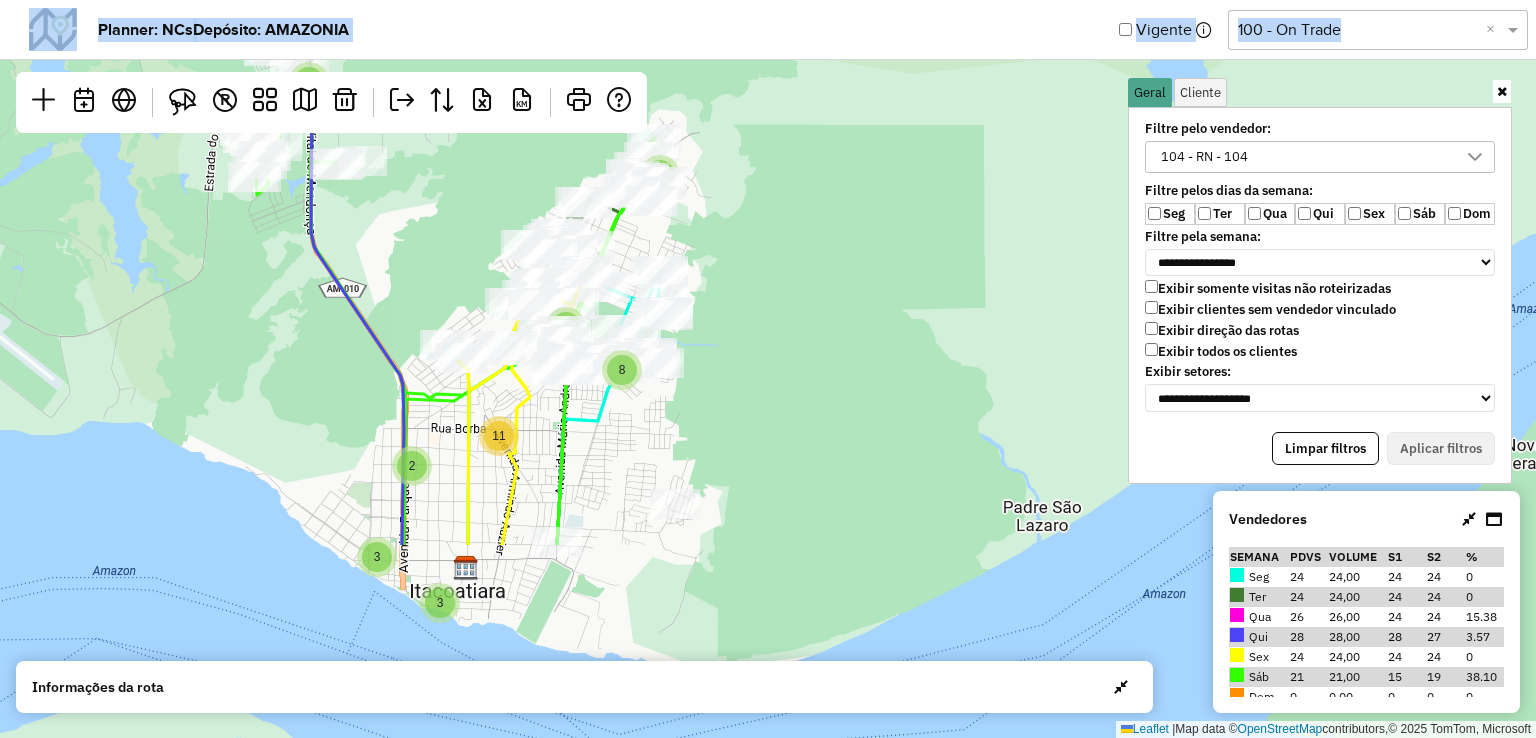 drag, startPoint x: 952, startPoint y: 507, endPoint x: 702, endPoint y: 240, distance: 365.7718 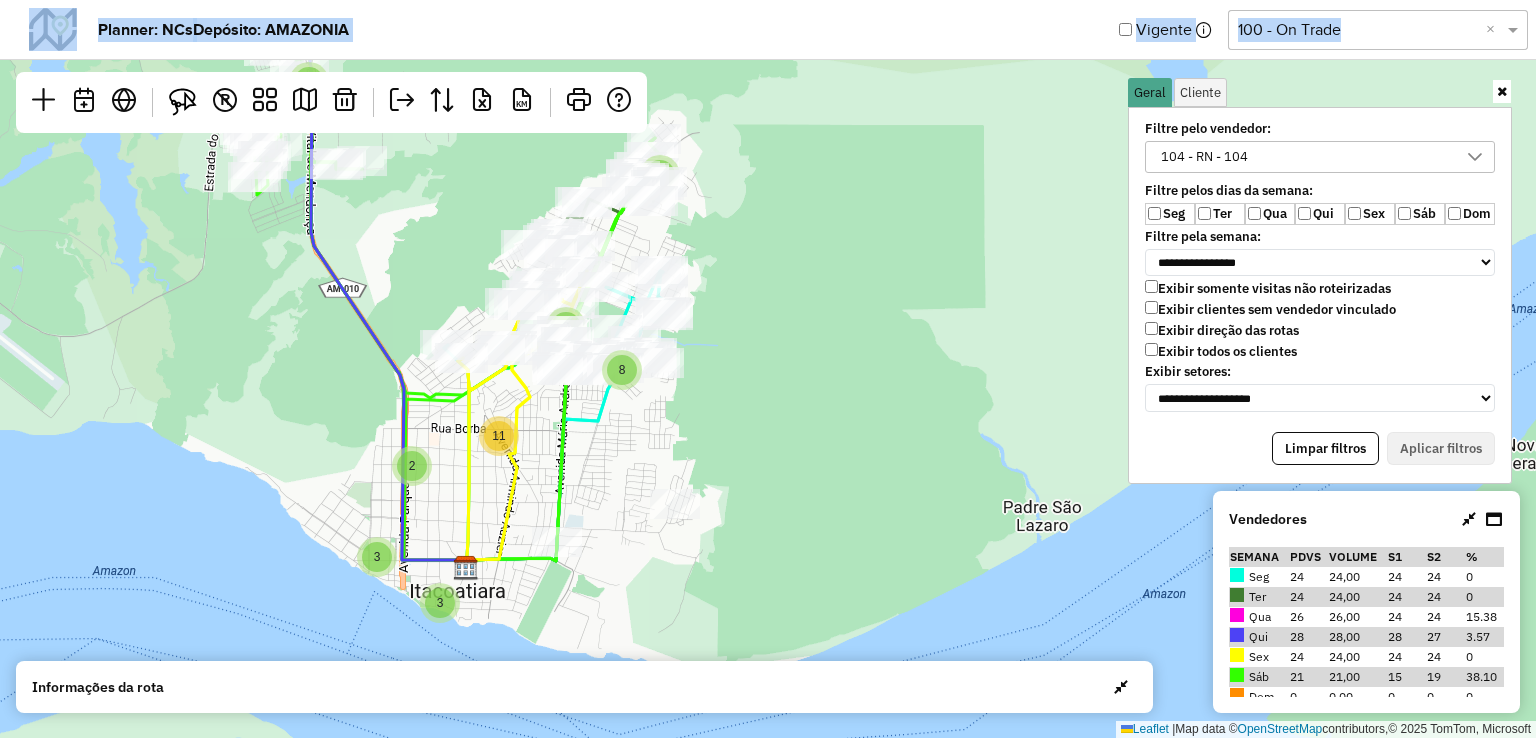 click on "104 - RN - 104" at bounding box center [1305, 157] 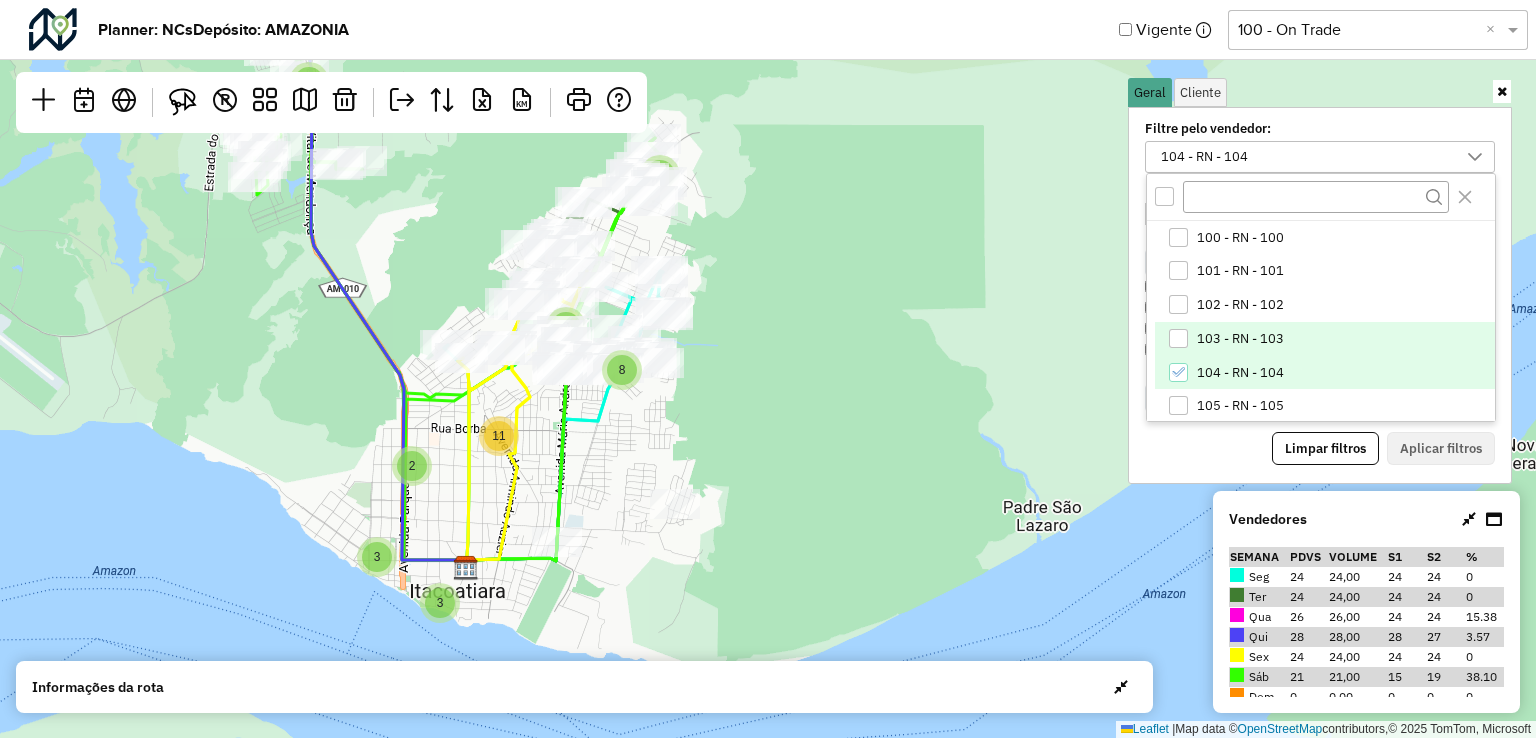 click at bounding box center (1178, 338) 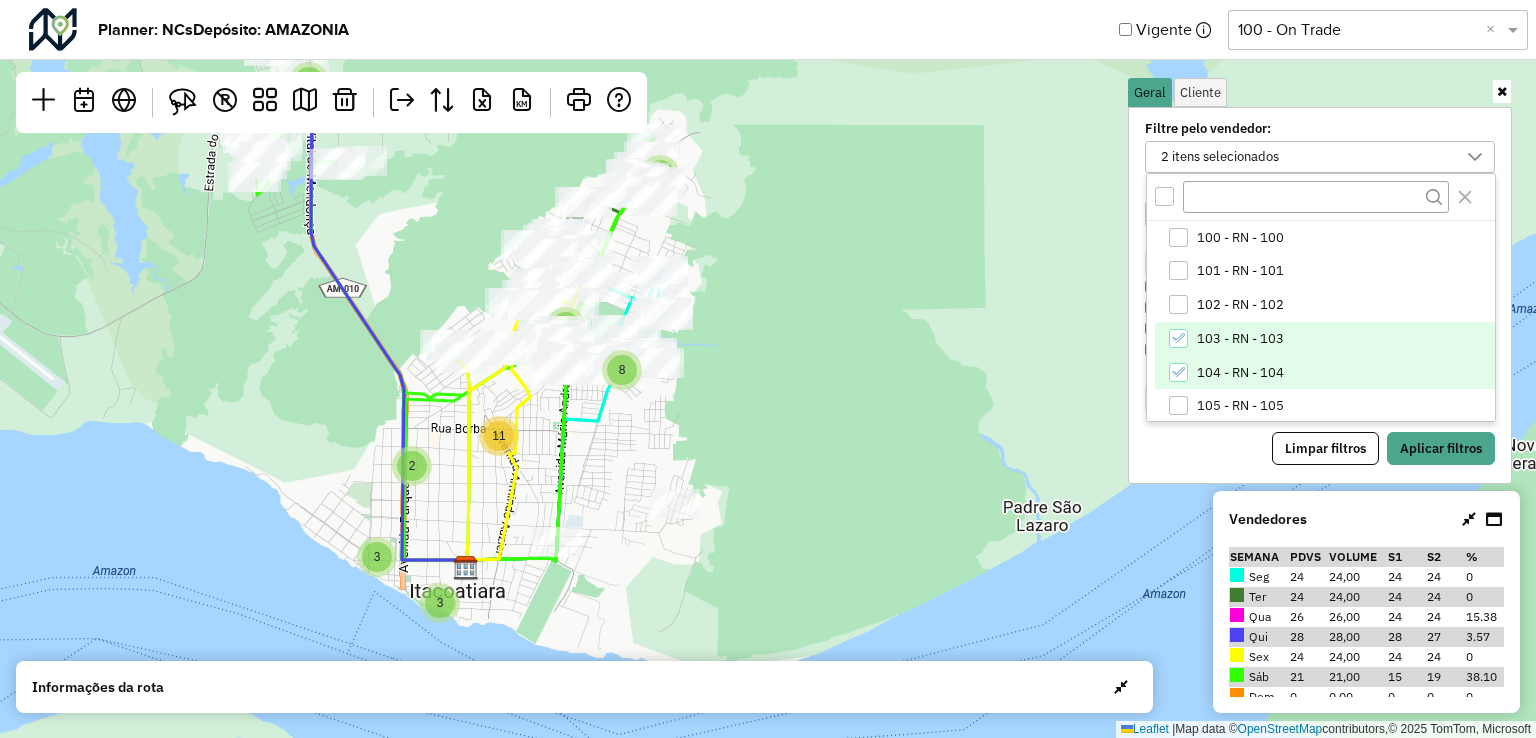 click 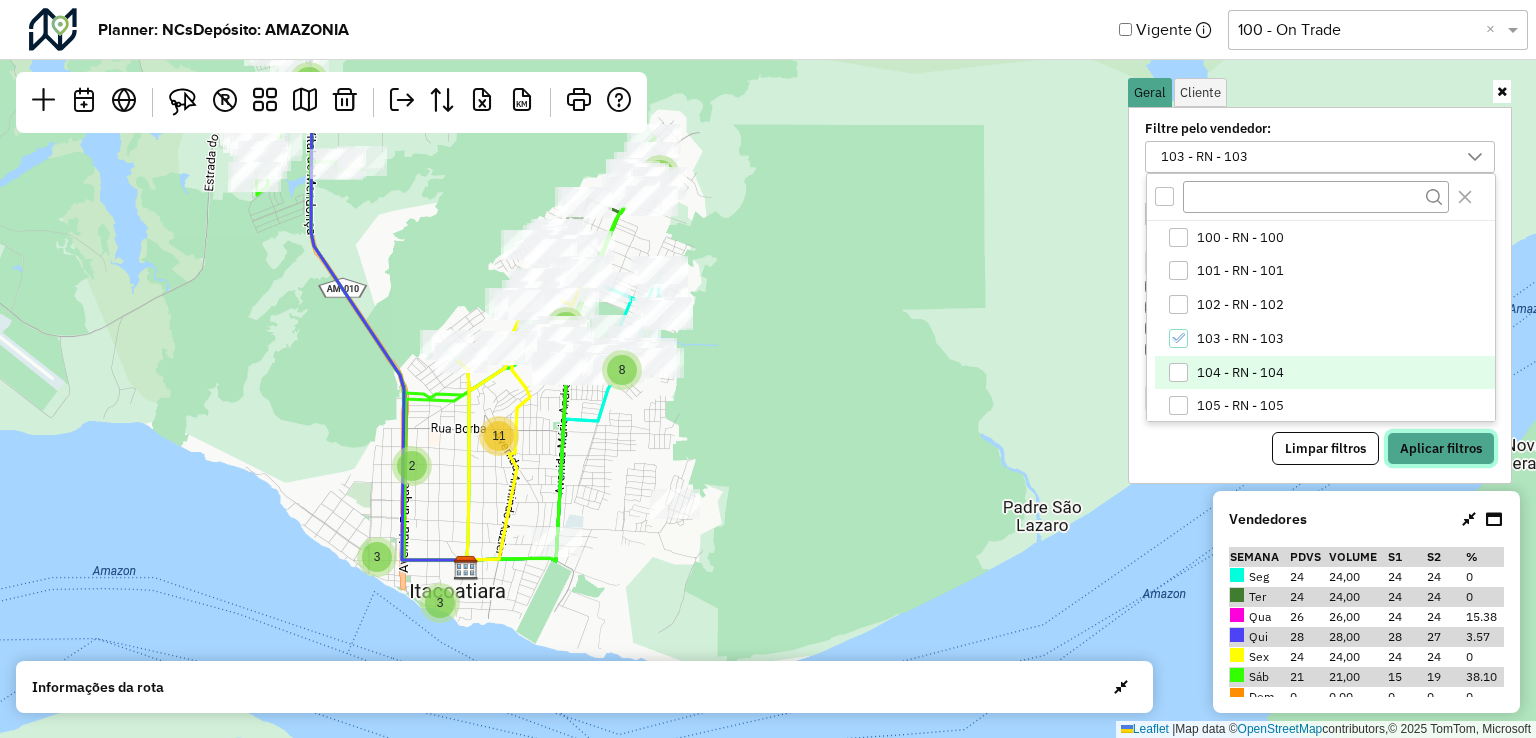 click on "Aplicar filtros" at bounding box center [1441, 449] 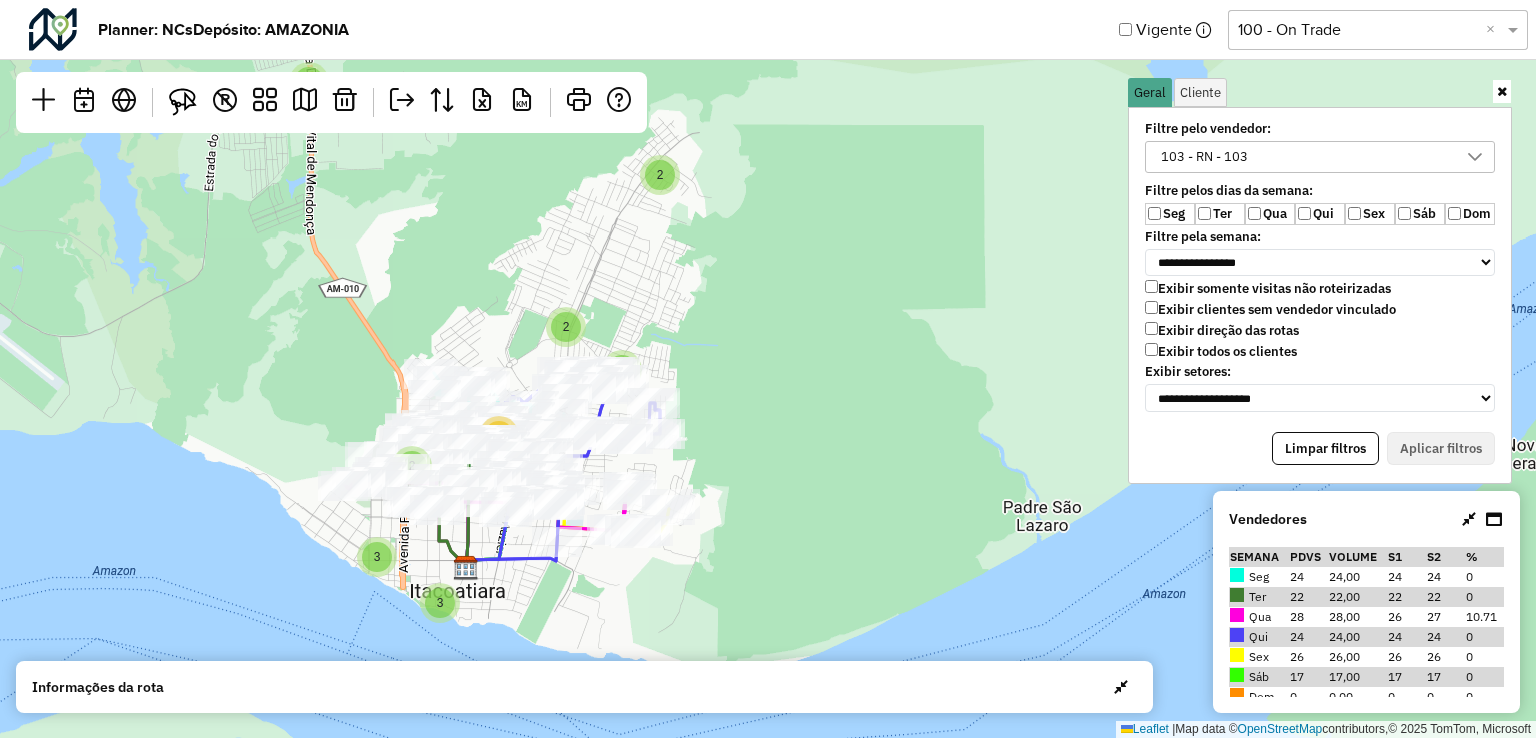 click on "103 - RN - 103" at bounding box center [1305, 157] 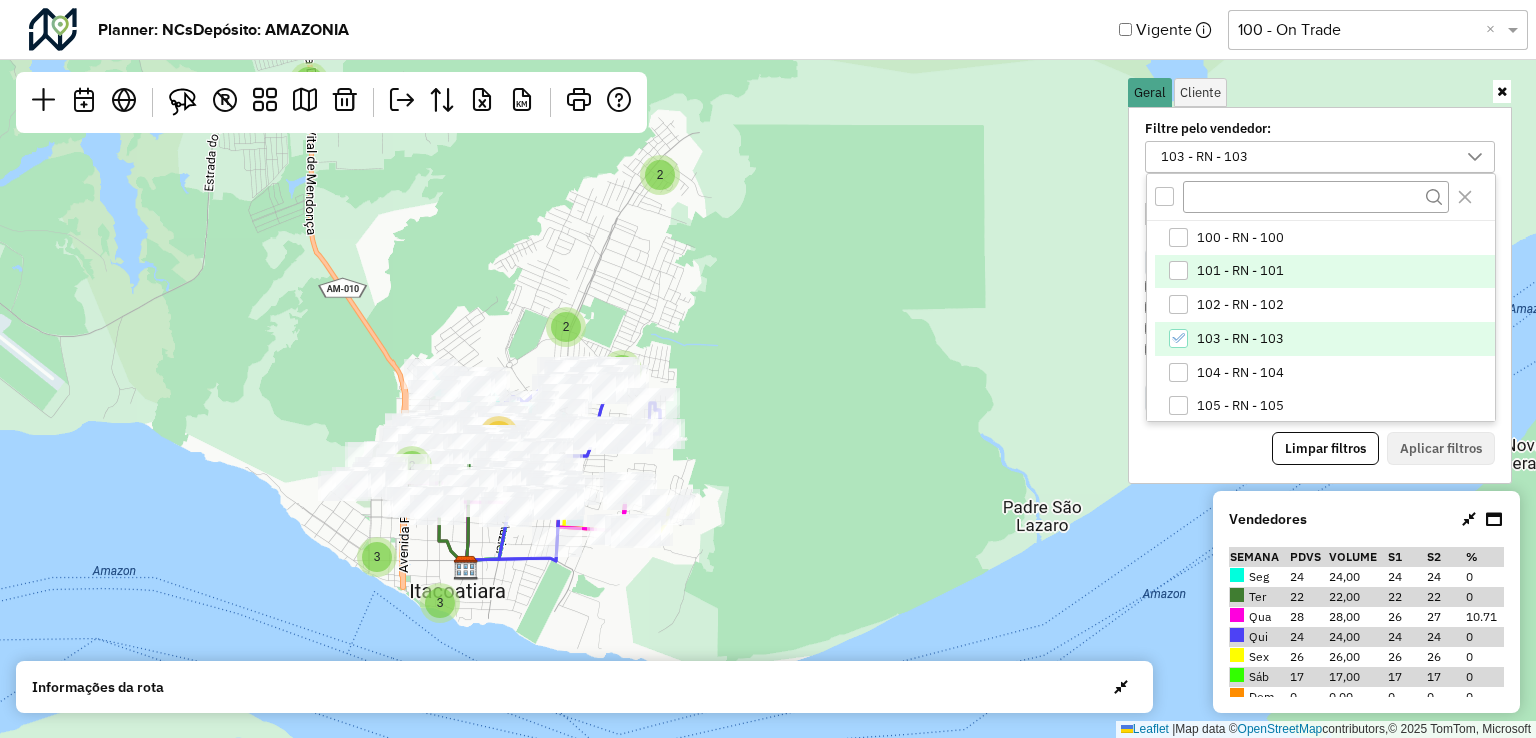 click at bounding box center [1178, 270] 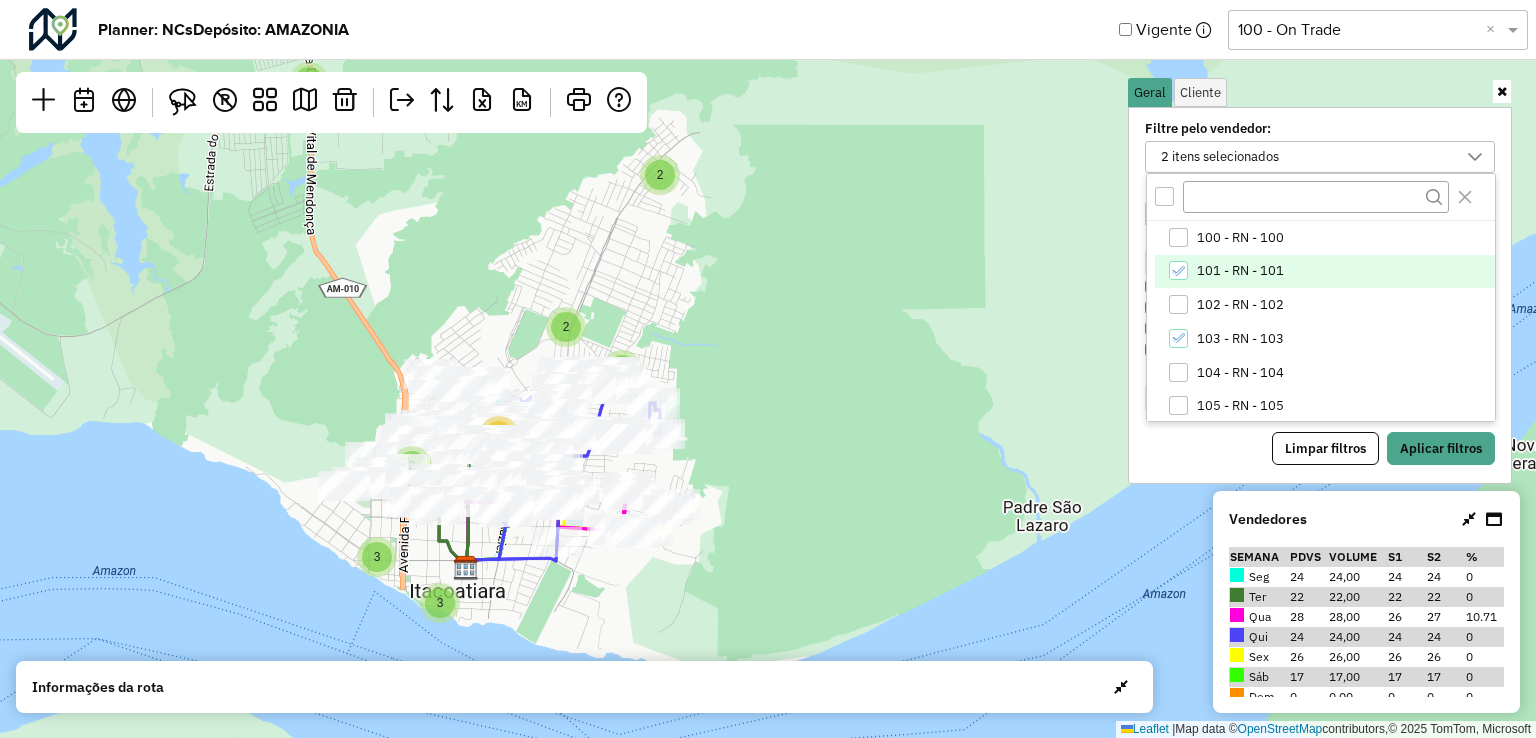 click 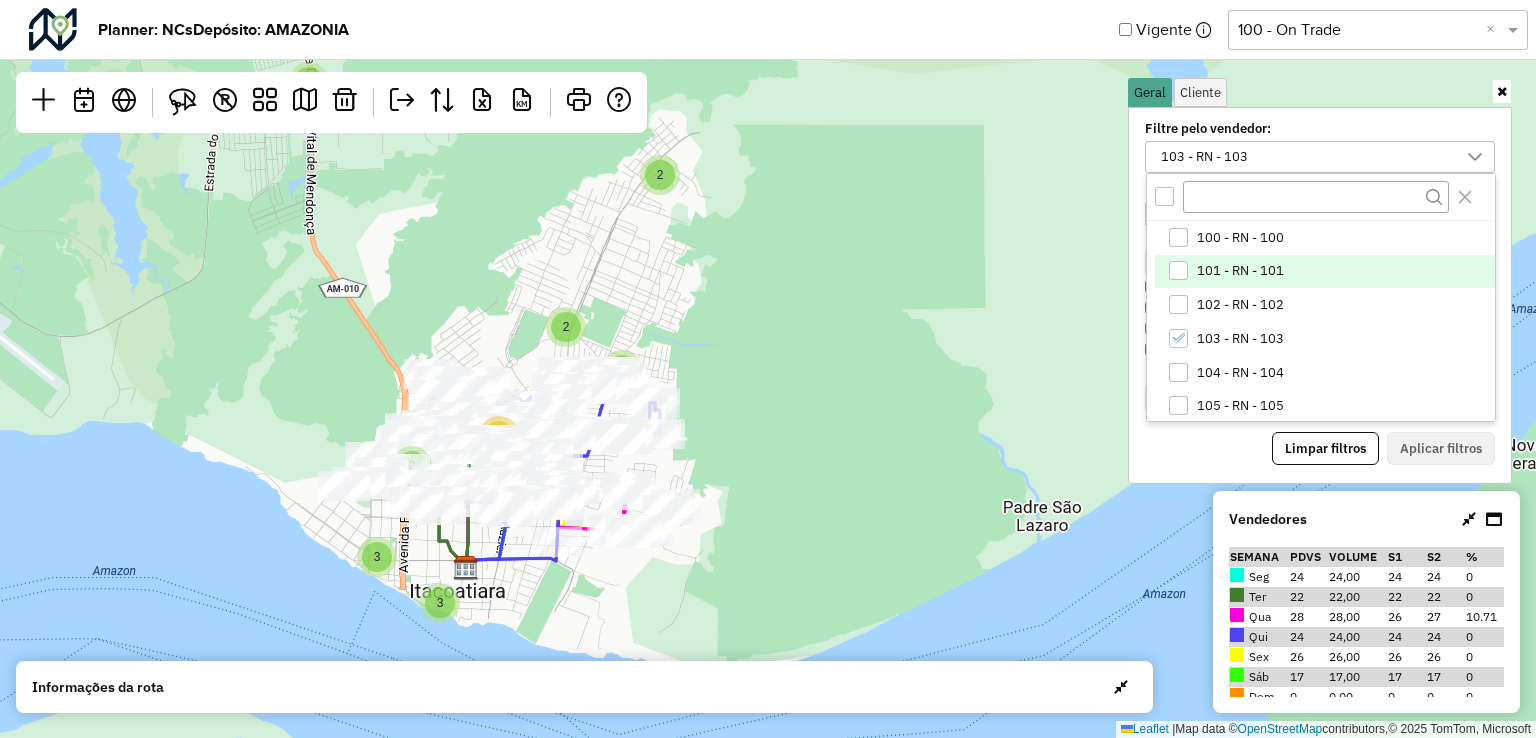 click on "Limpar filtros   Aplicar filtros" at bounding box center (1320, 449) 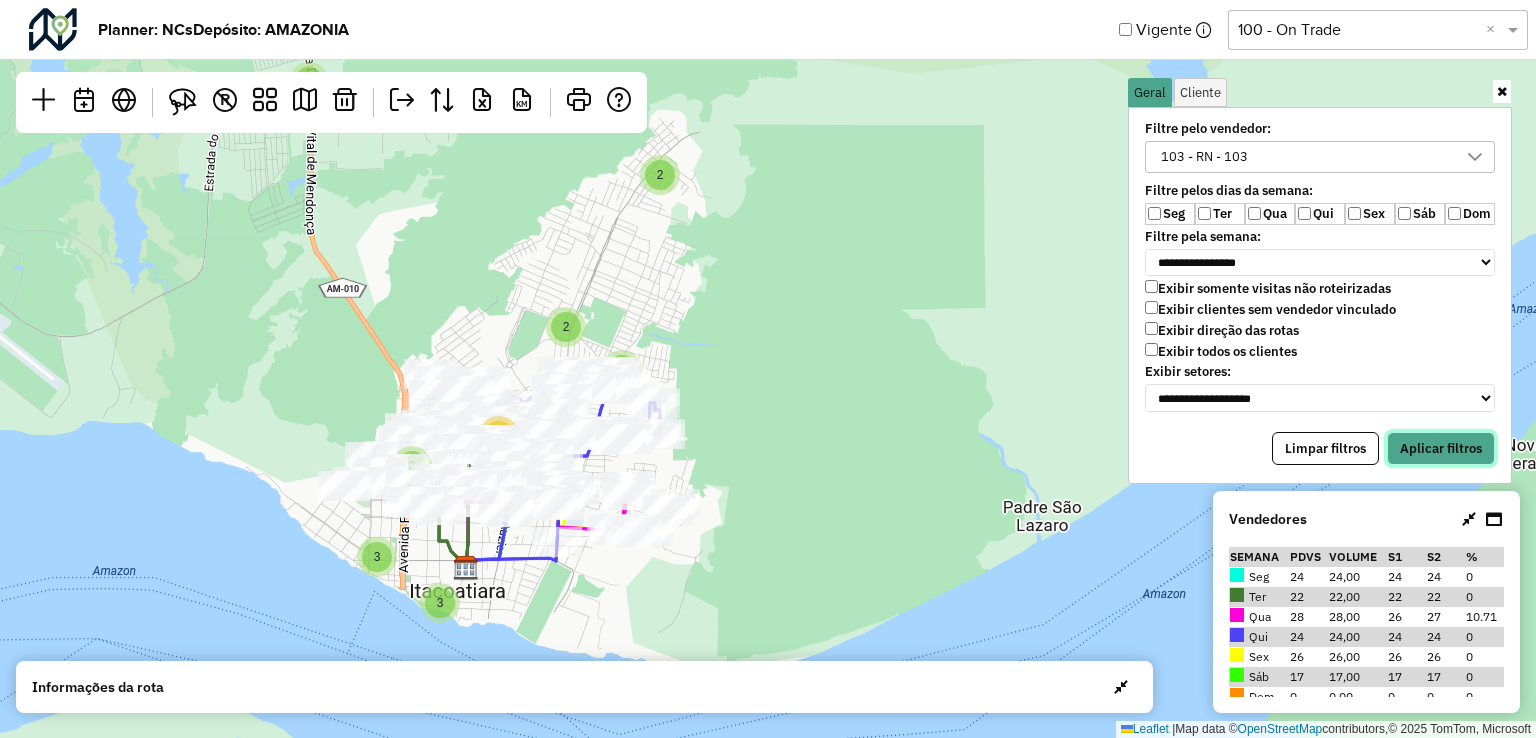 click on "Aplicar filtros" at bounding box center (1441, 449) 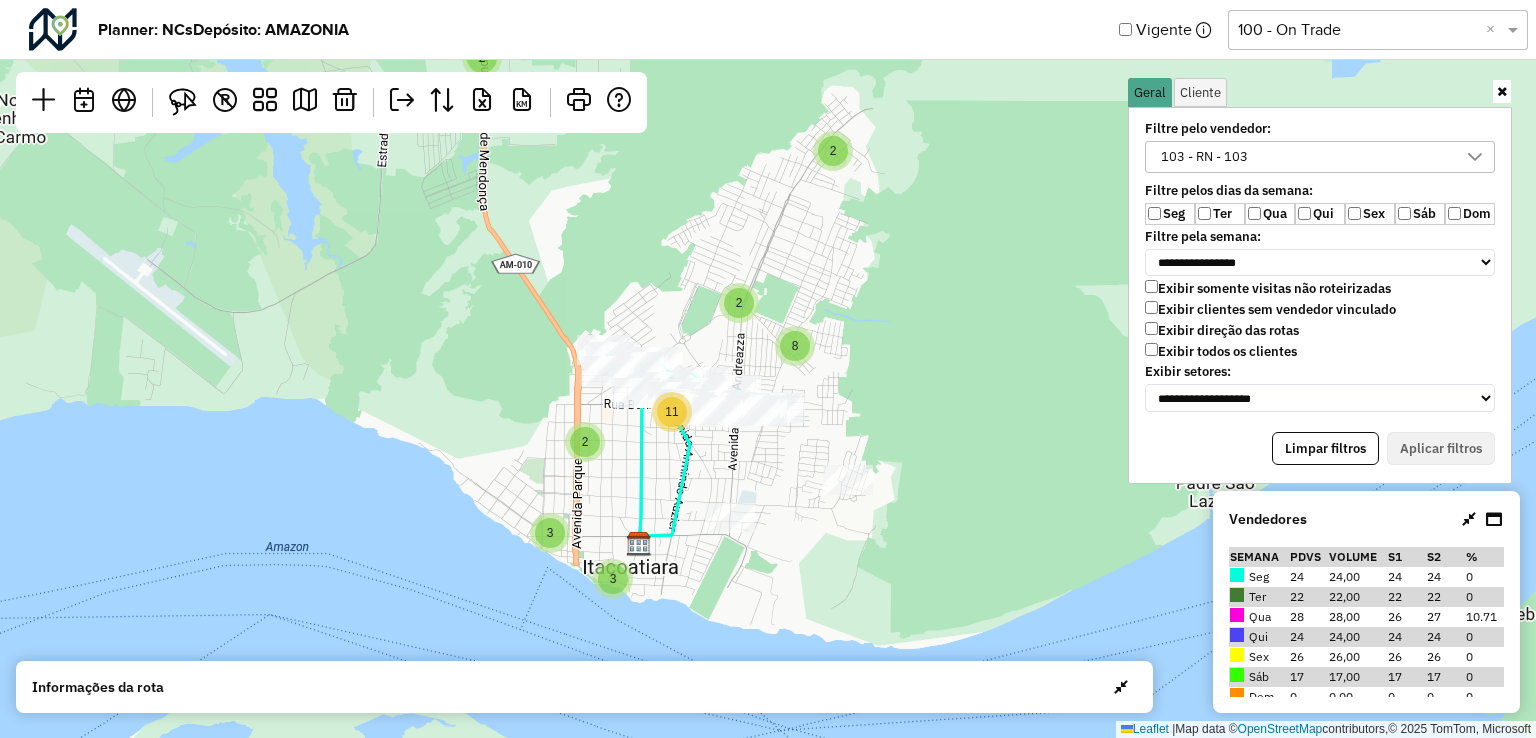 click on "Ter" at bounding box center [1220, 214] 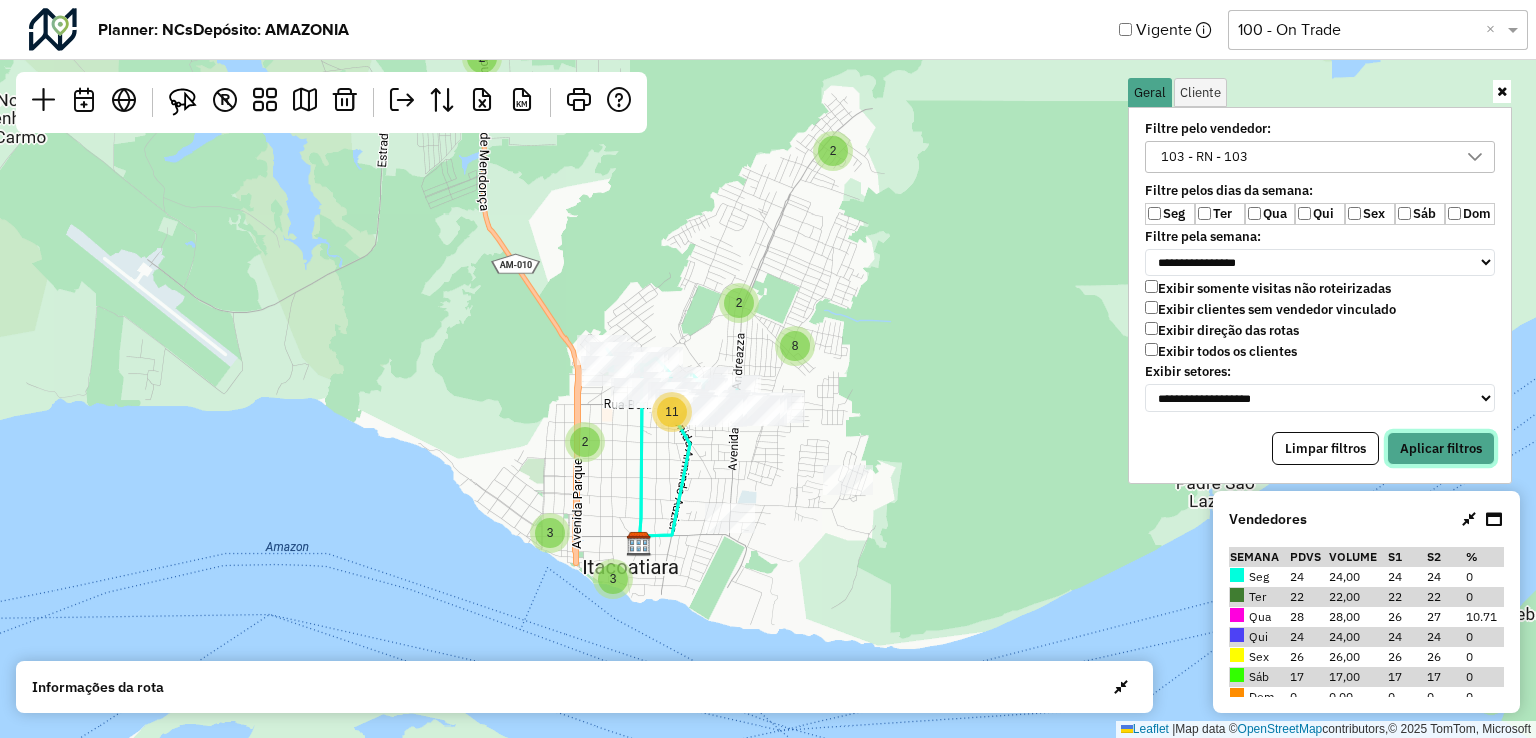click on "Aplicar filtros" at bounding box center (1441, 449) 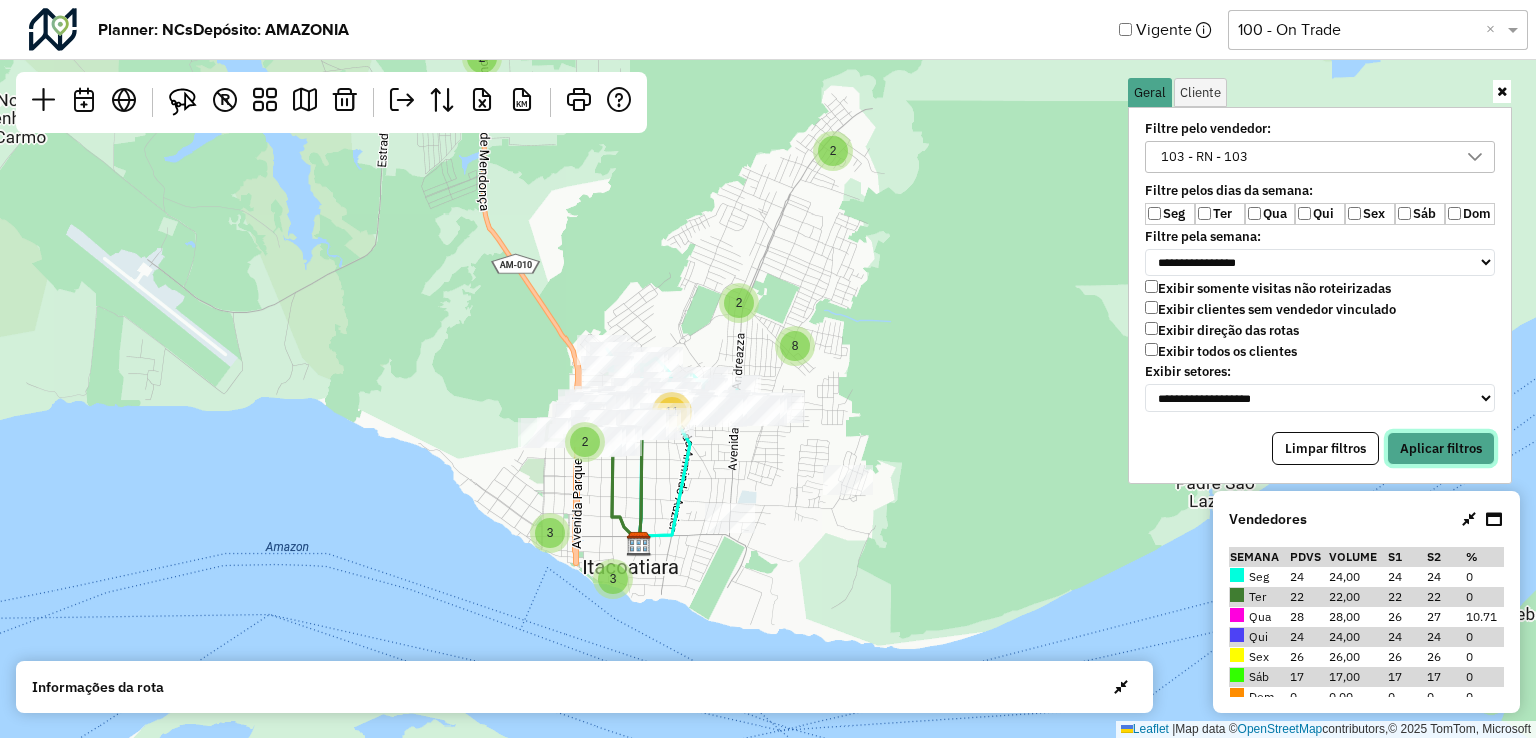 click on "Aplicar filtros" at bounding box center [1441, 449] 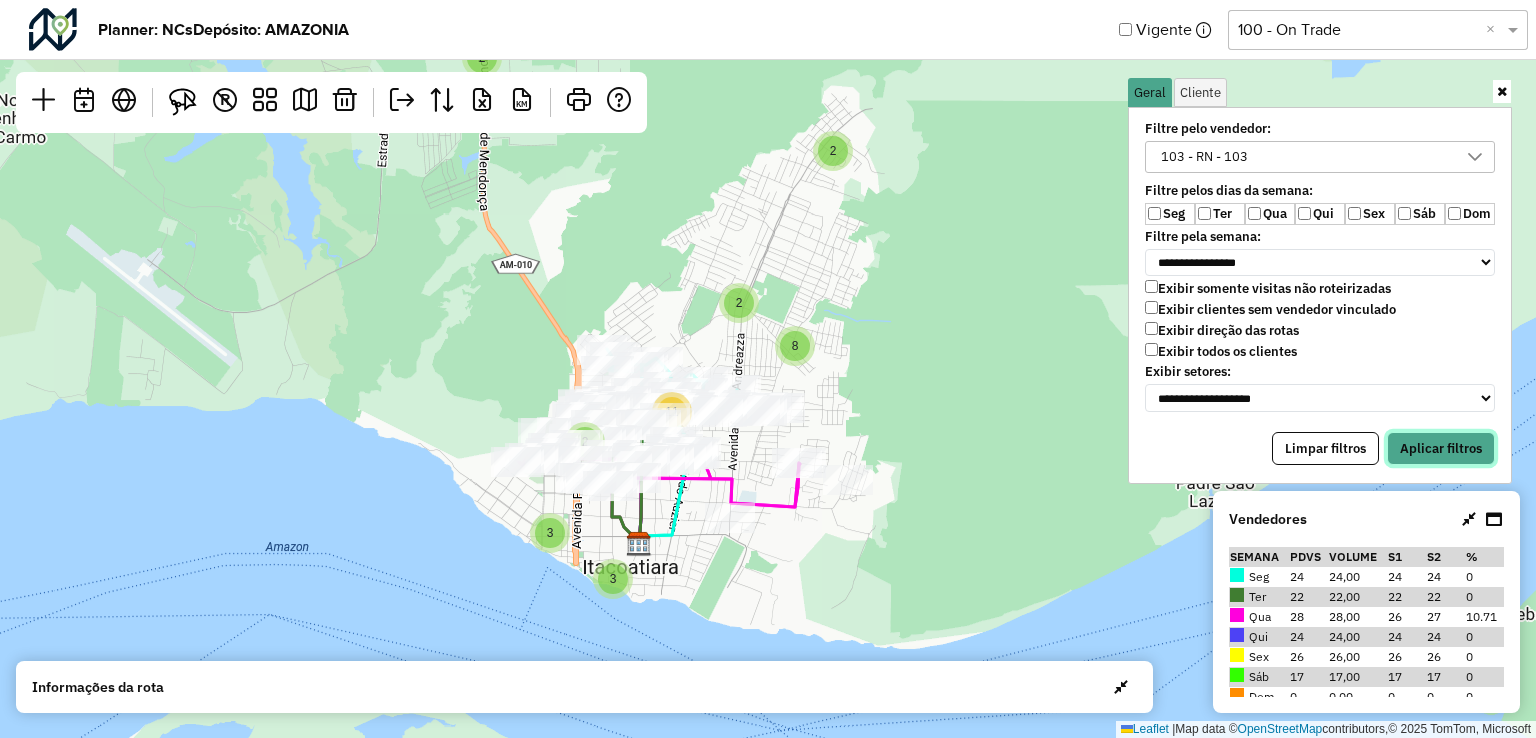click on "Aplicar filtros" at bounding box center [1441, 449] 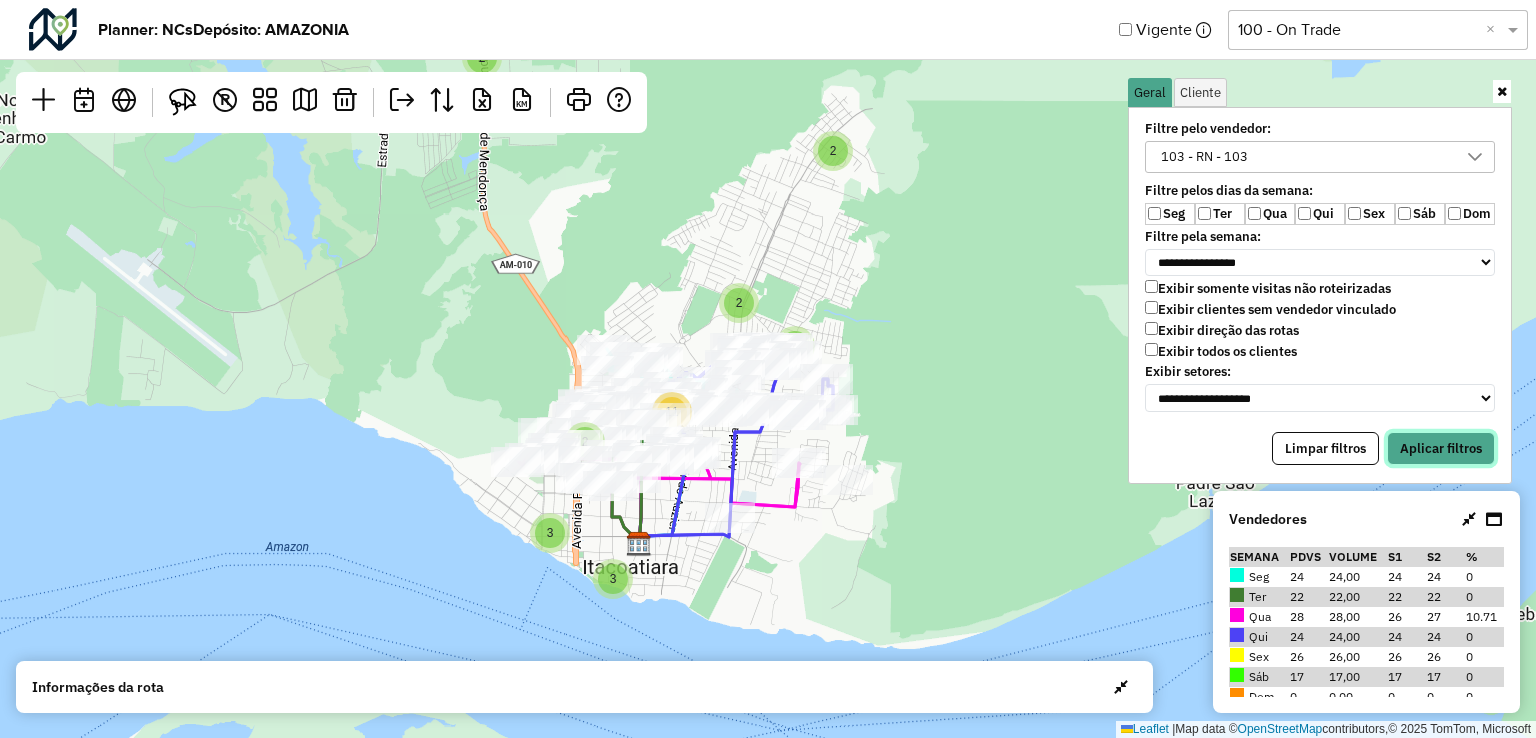 drag, startPoint x: 1444, startPoint y: 439, endPoint x: 1423, endPoint y: 440, distance: 21.023796 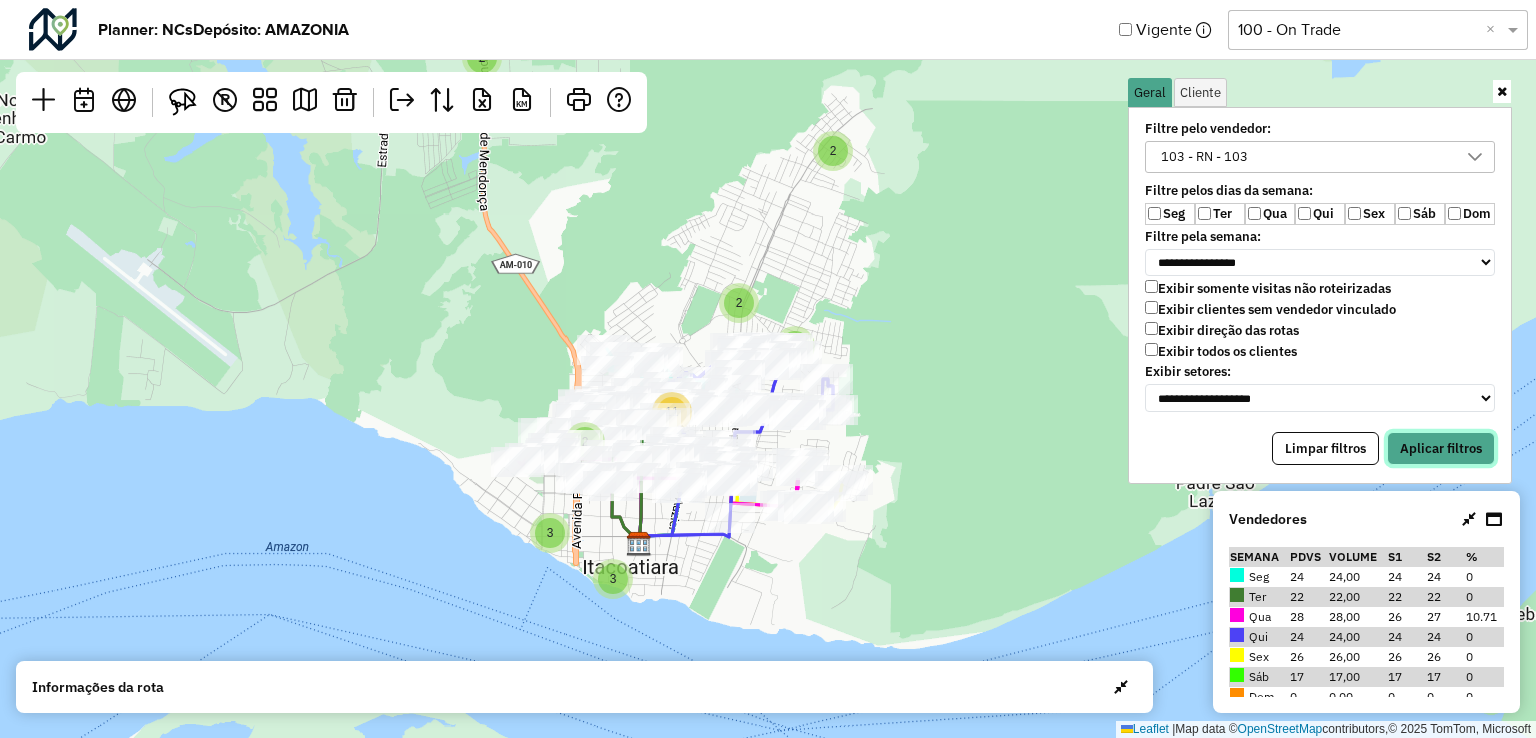 click on "Aplicar filtros" at bounding box center (1441, 449) 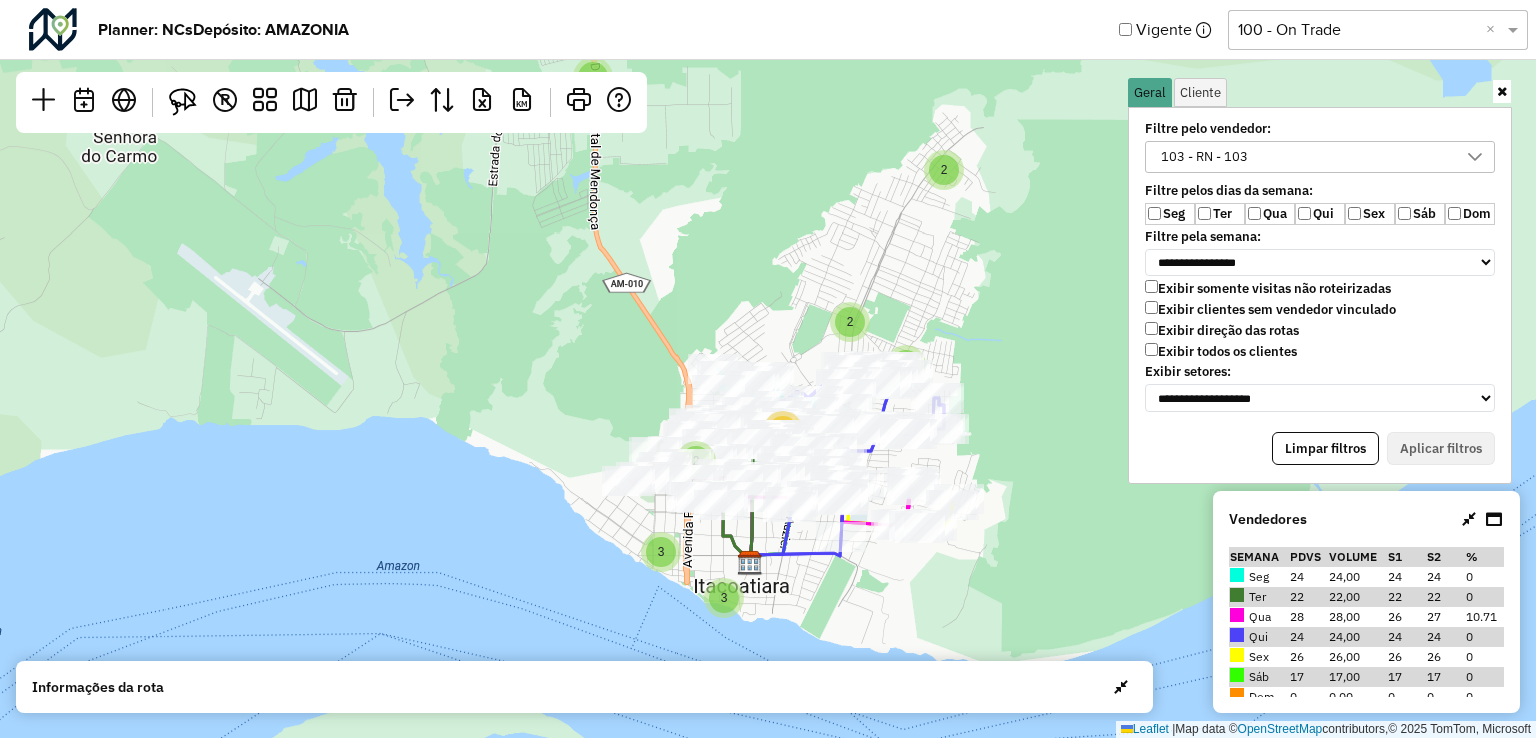 click on "103 - RN - 103" at bounding box center (1204, 157) 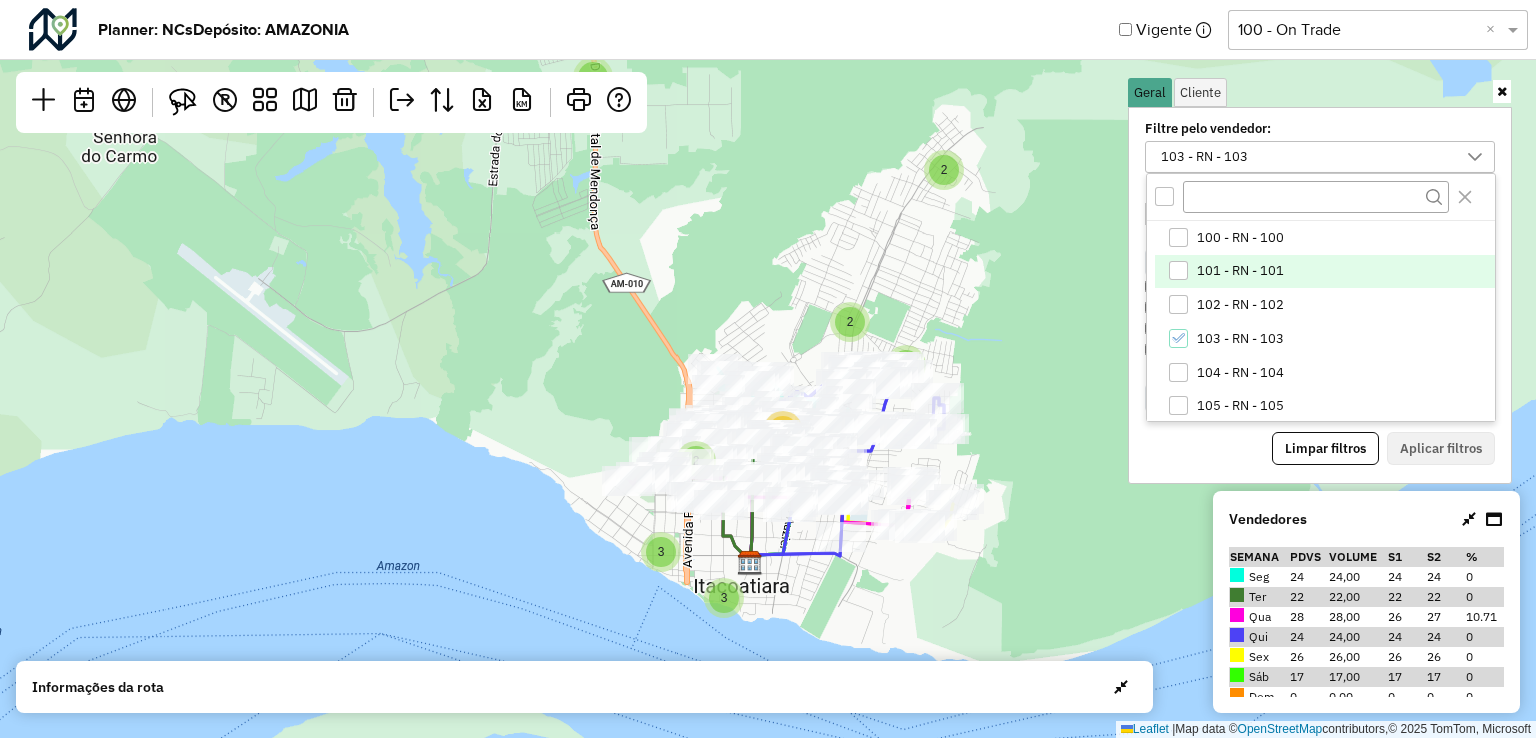 click at bounding box center (1178, 270) 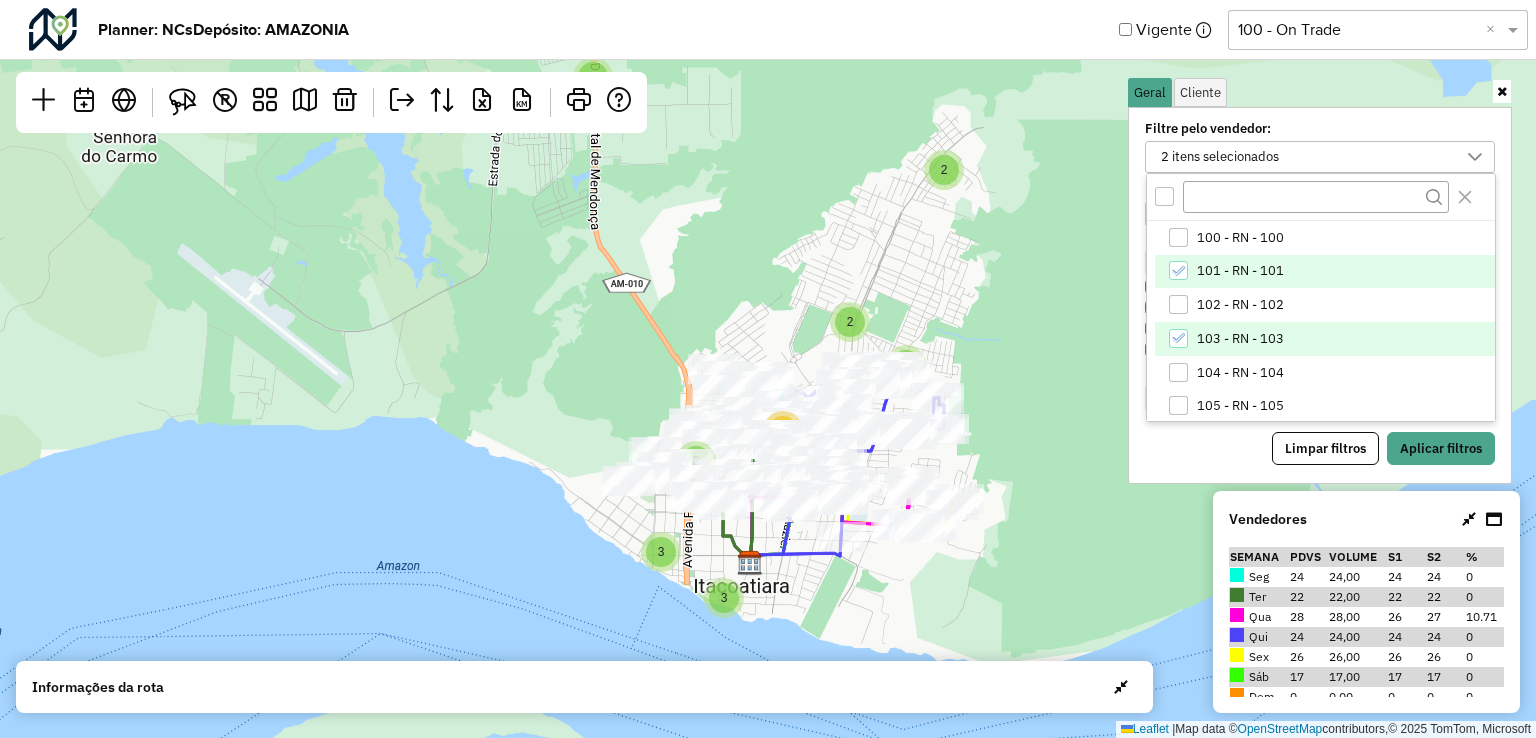 click 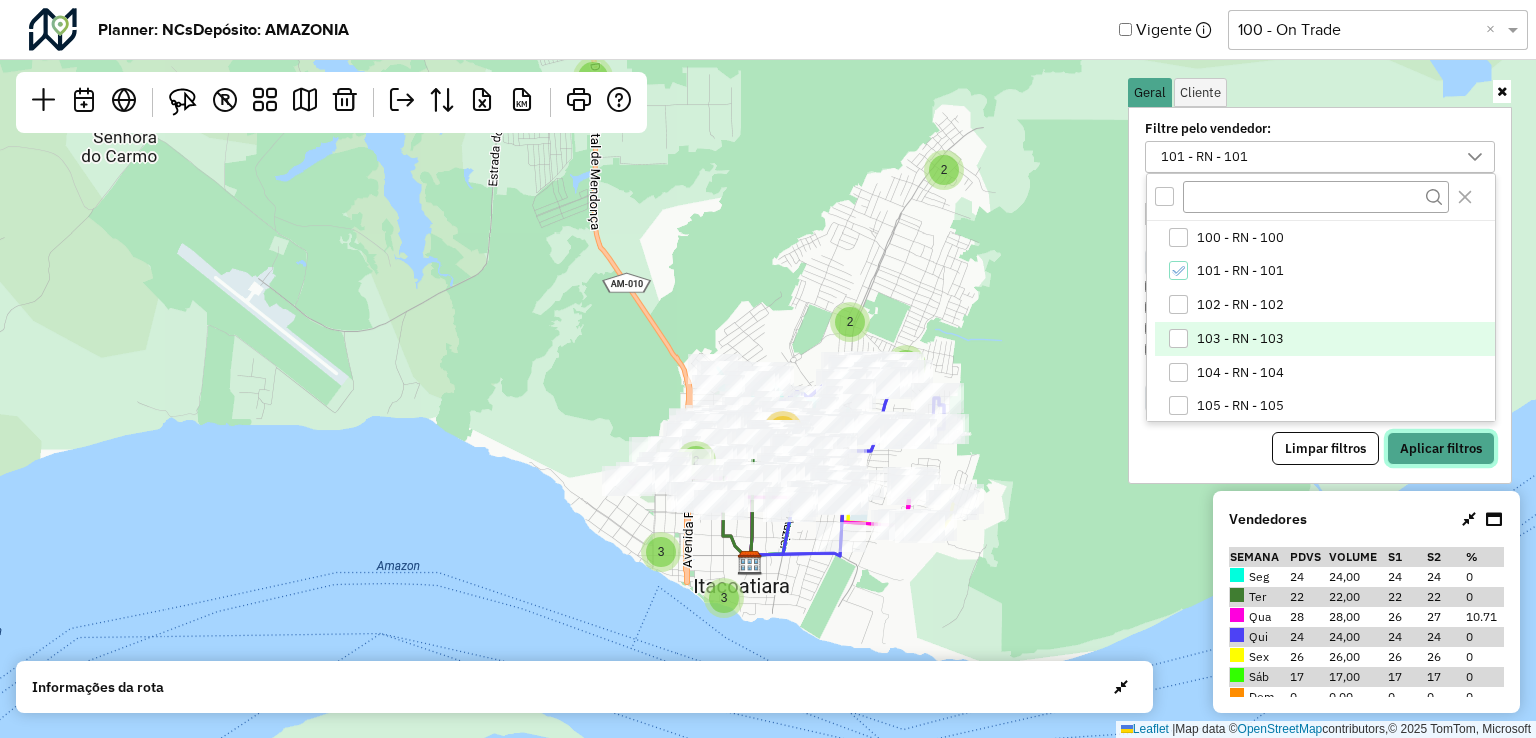click on "Aplicar filtros" at bounding box center (1441, 449) 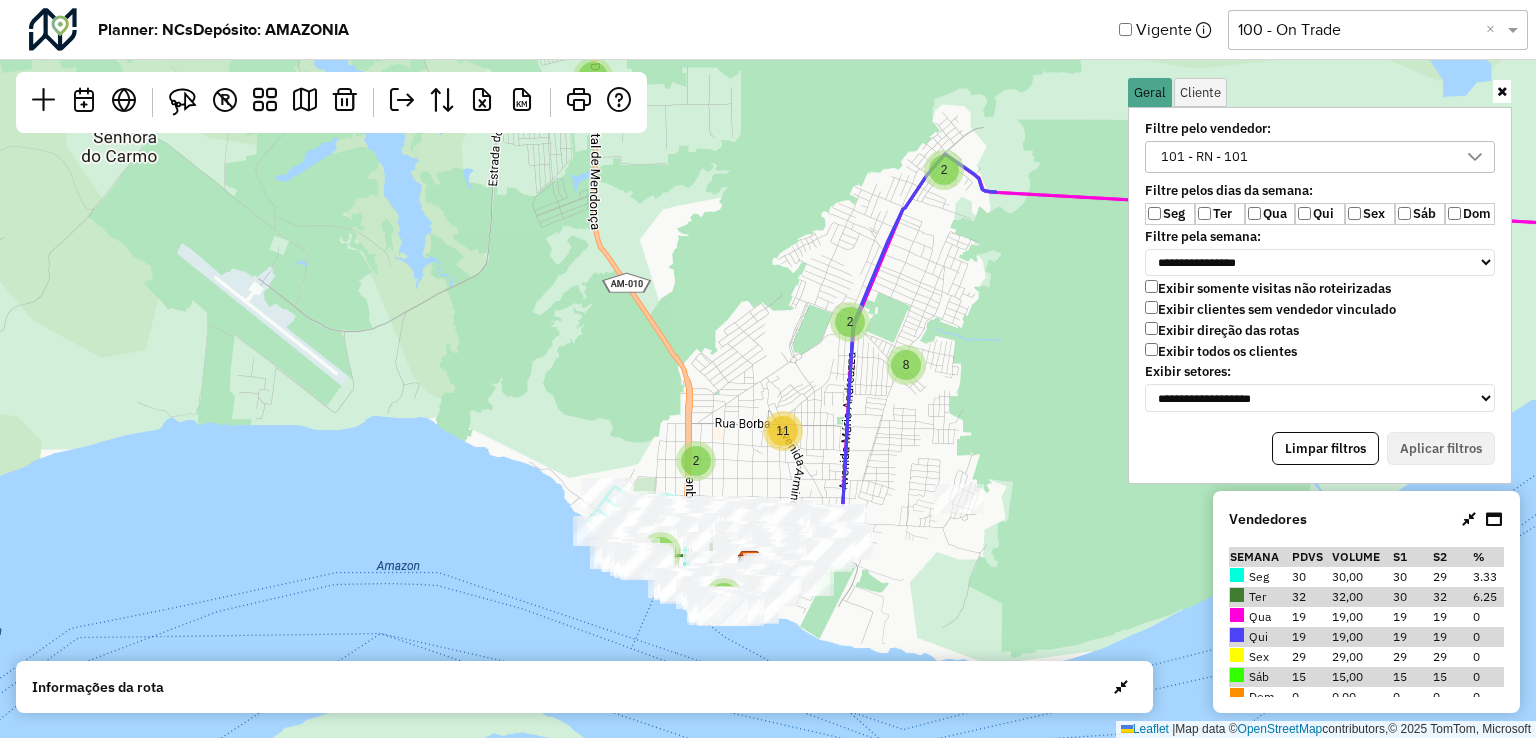 click on "101 - RN - 101" at bounding box center [1305, 157] 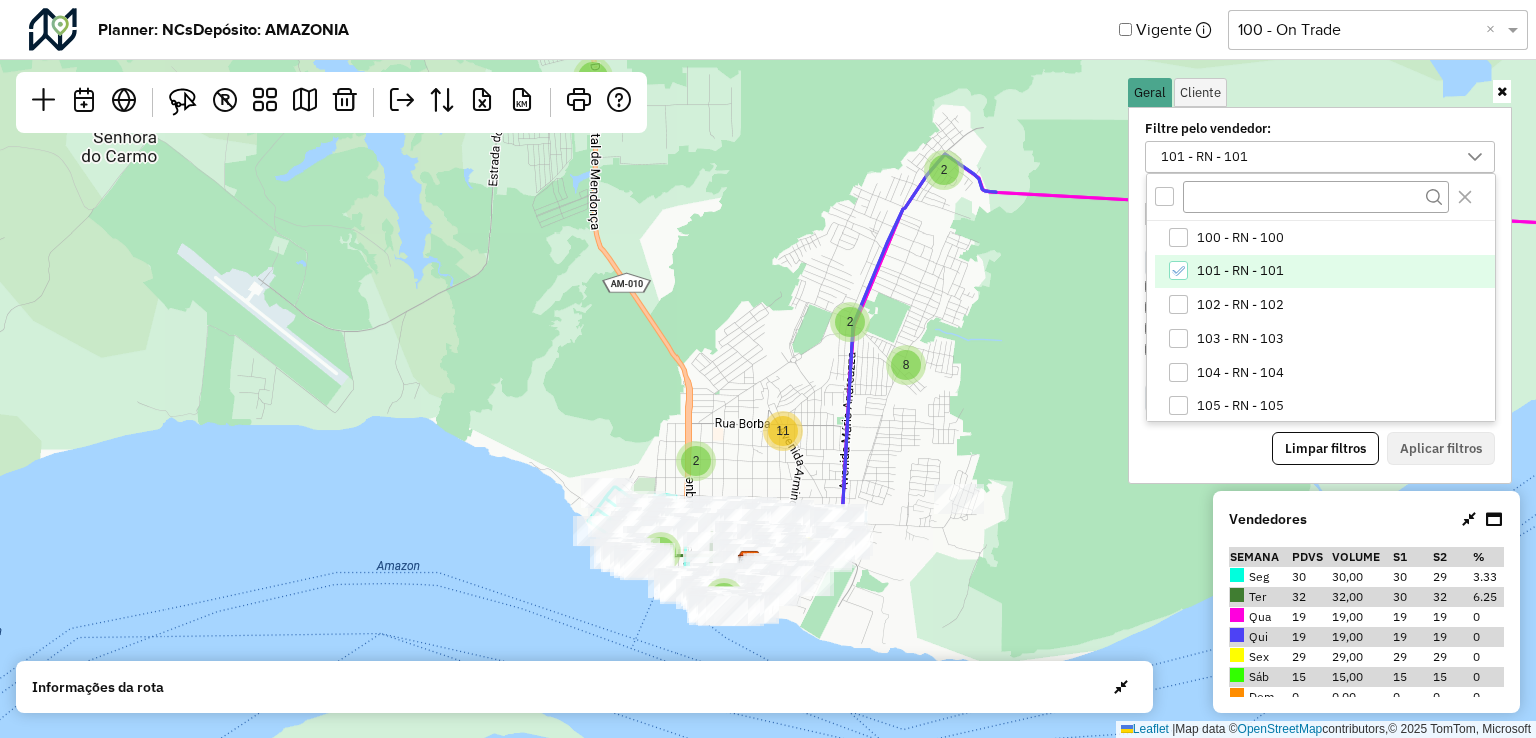 click 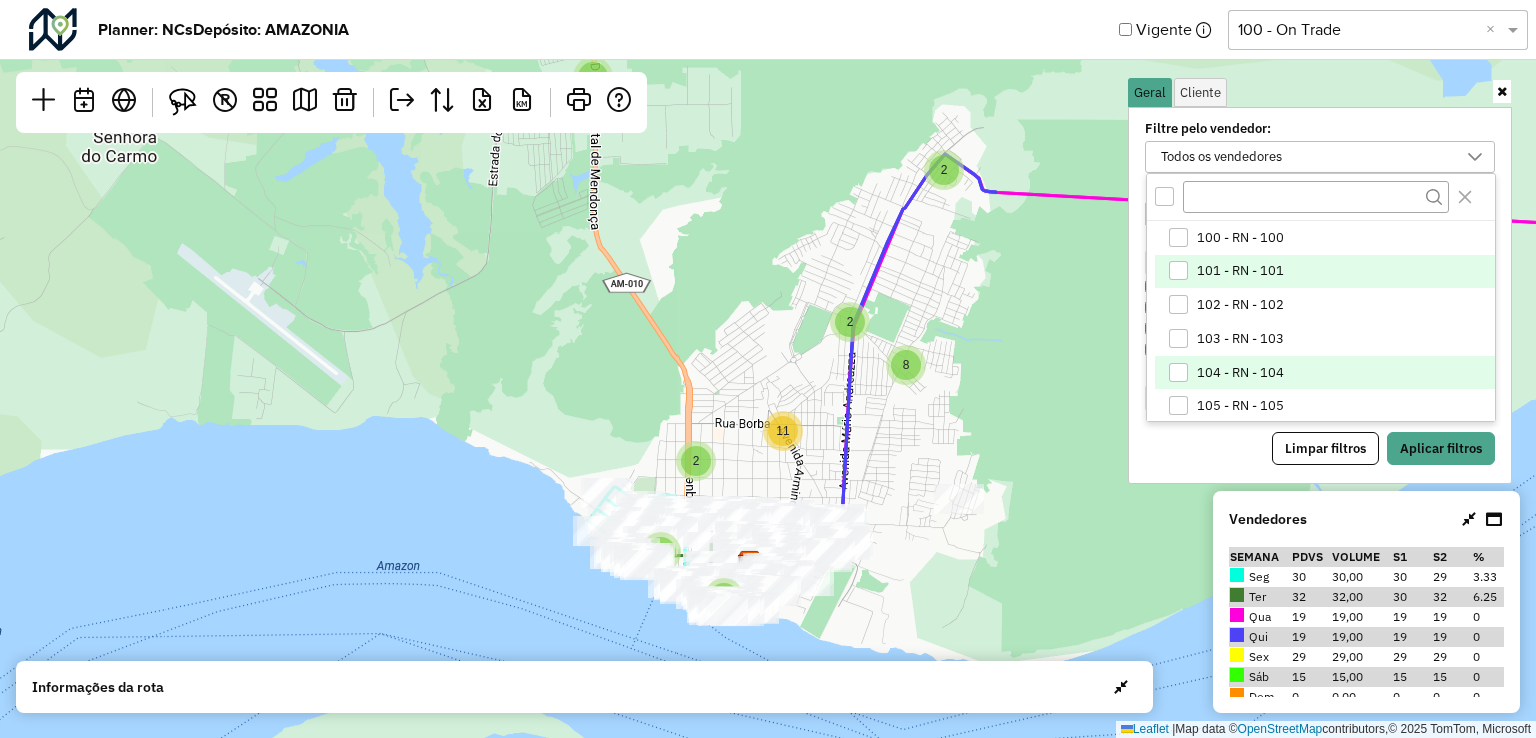 click at bounding box center (1178, 372) 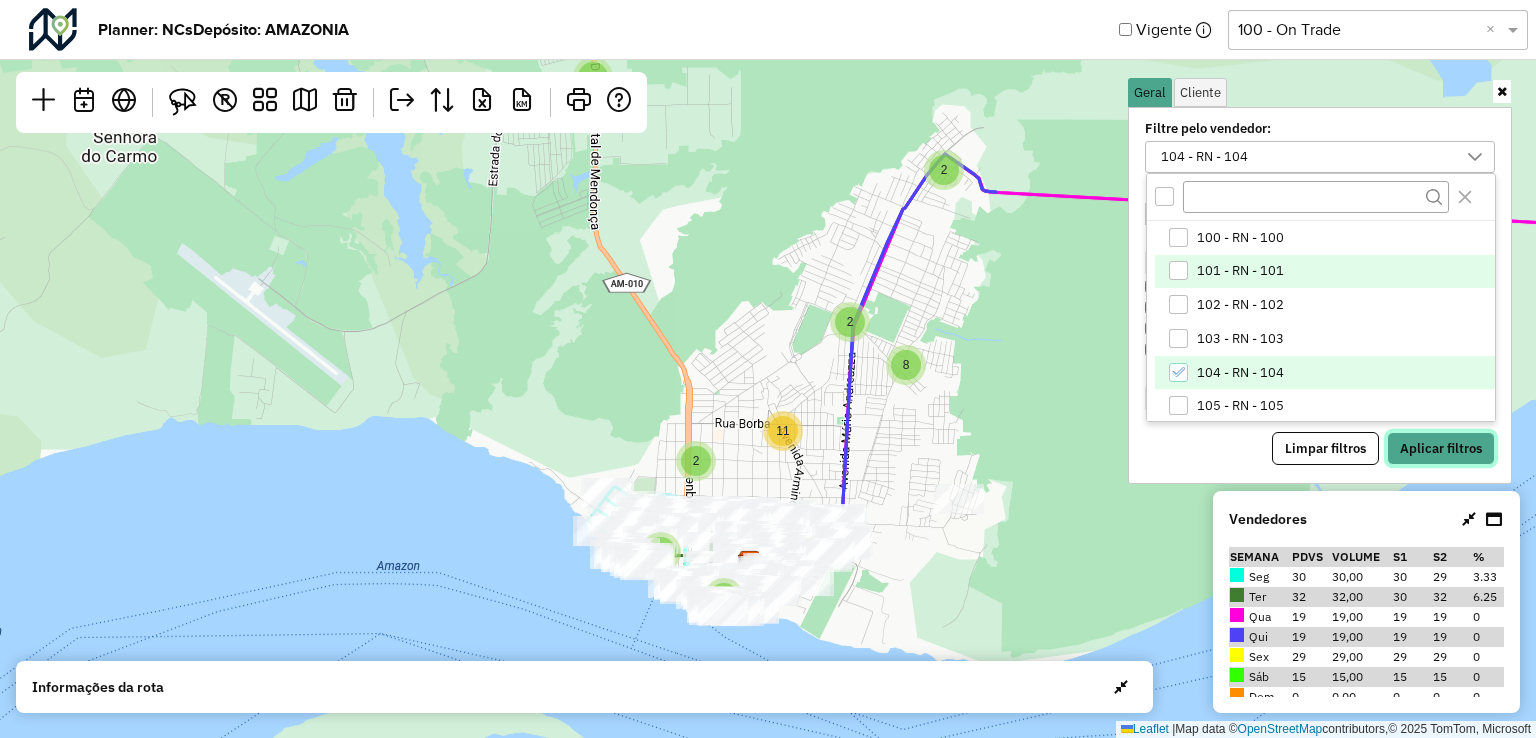 click on "Aplicar filtros" at bounding box center [1441, 449] 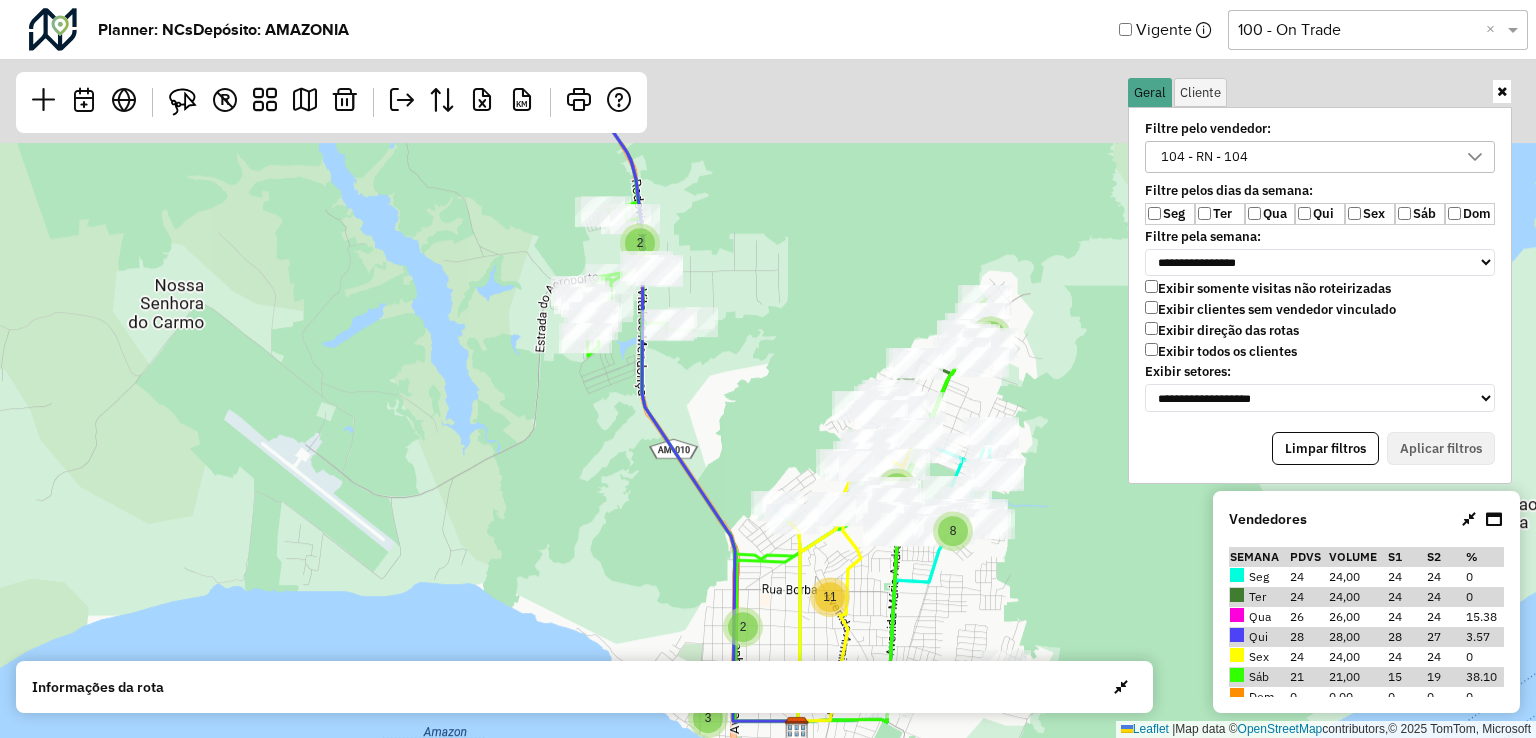 drag, startPoint x: 685, startPoint y: 202, endPoint x: 744, endPoint y: 391, distance: 197.99495 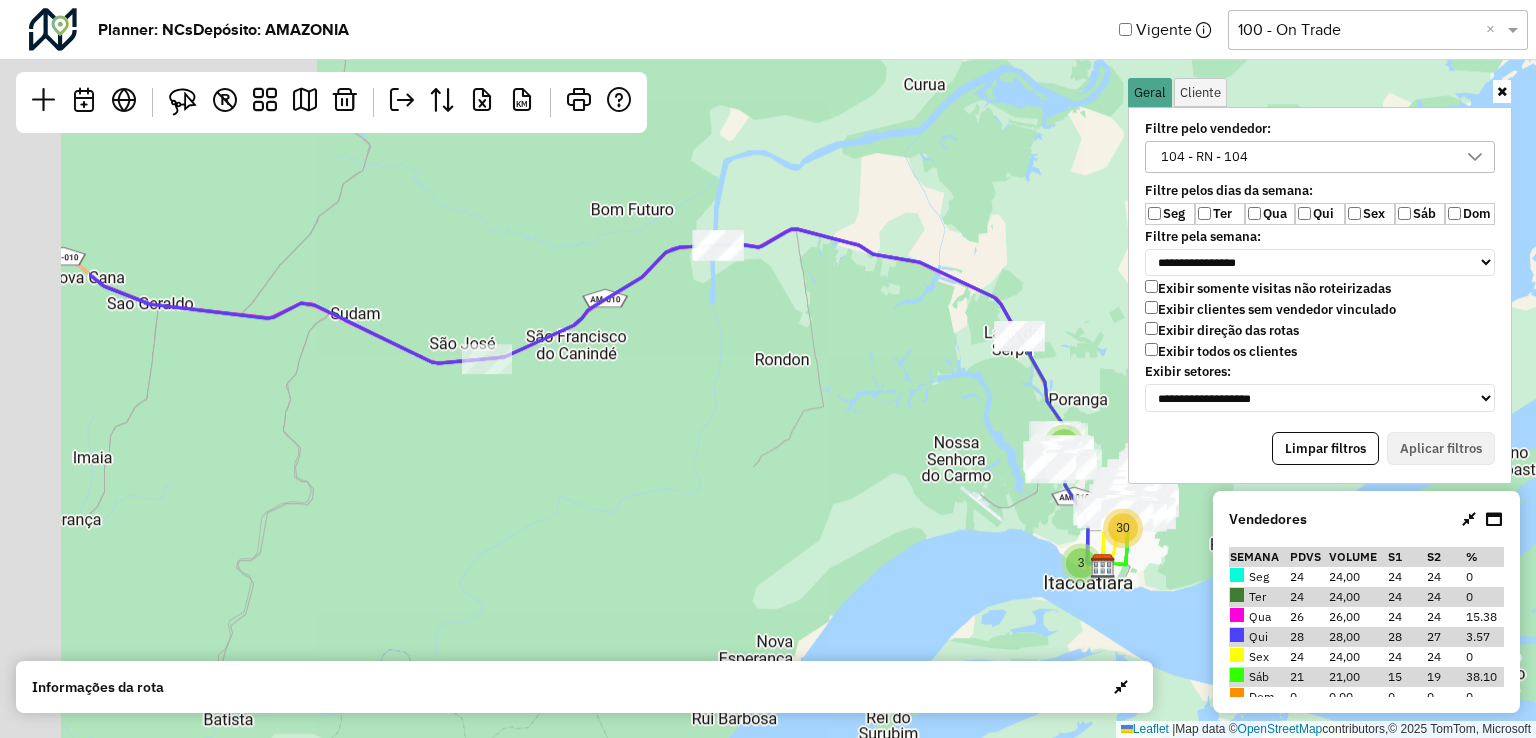 drag, startPoint x: 724, startPoint y: 243, endPoint x: 968, endPoint y: 417, distance: 299.6865 